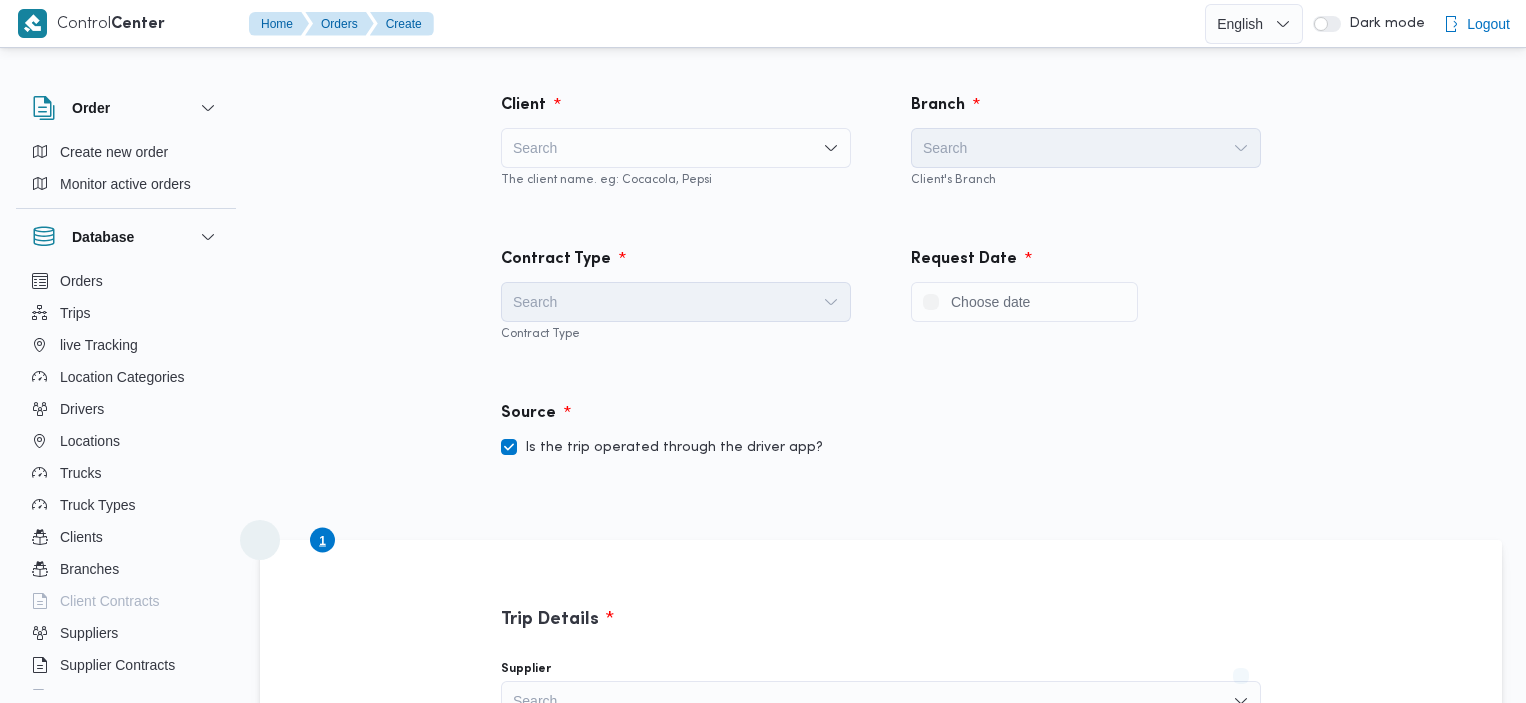 scroll, scrollTop: 0, scrollLeft: 0, axis: both 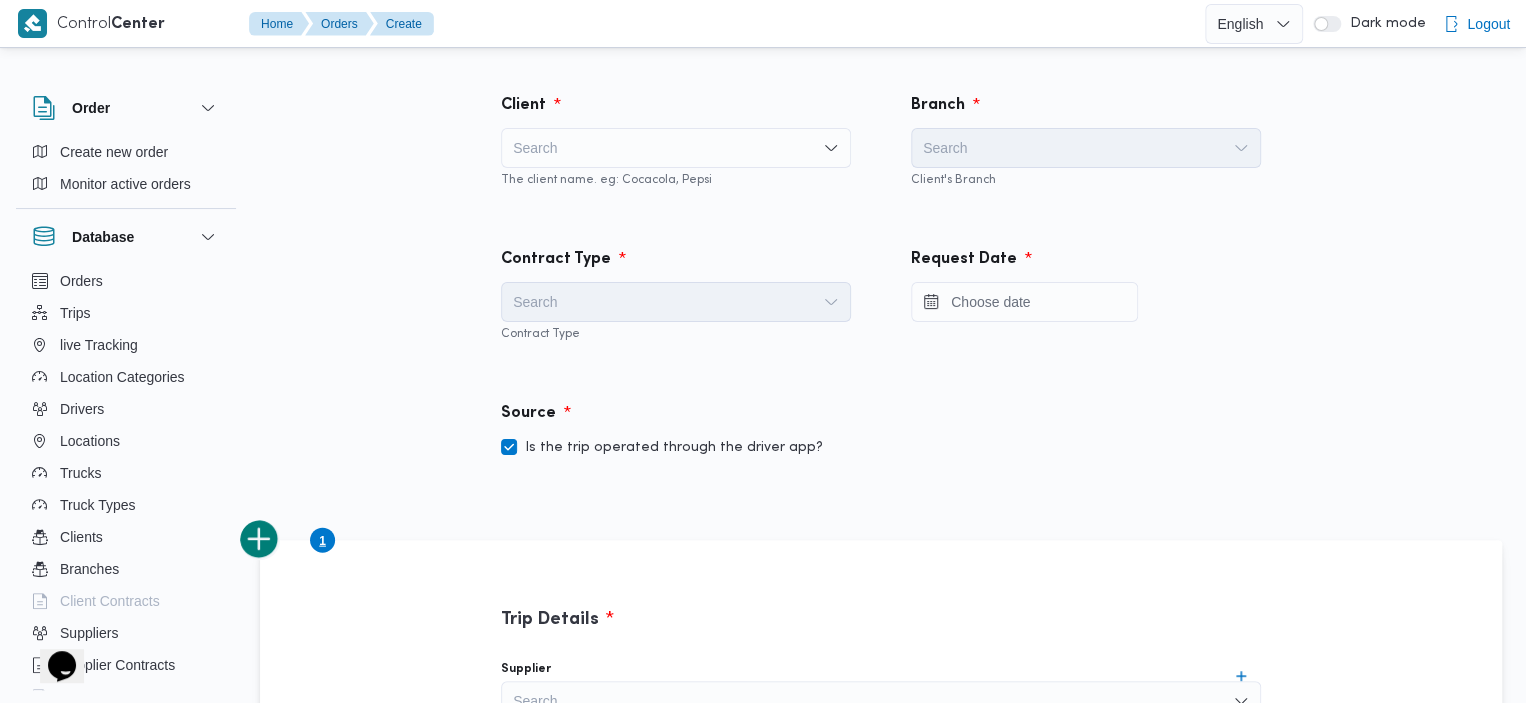 click on "Search" at bounding box center (676, 148) 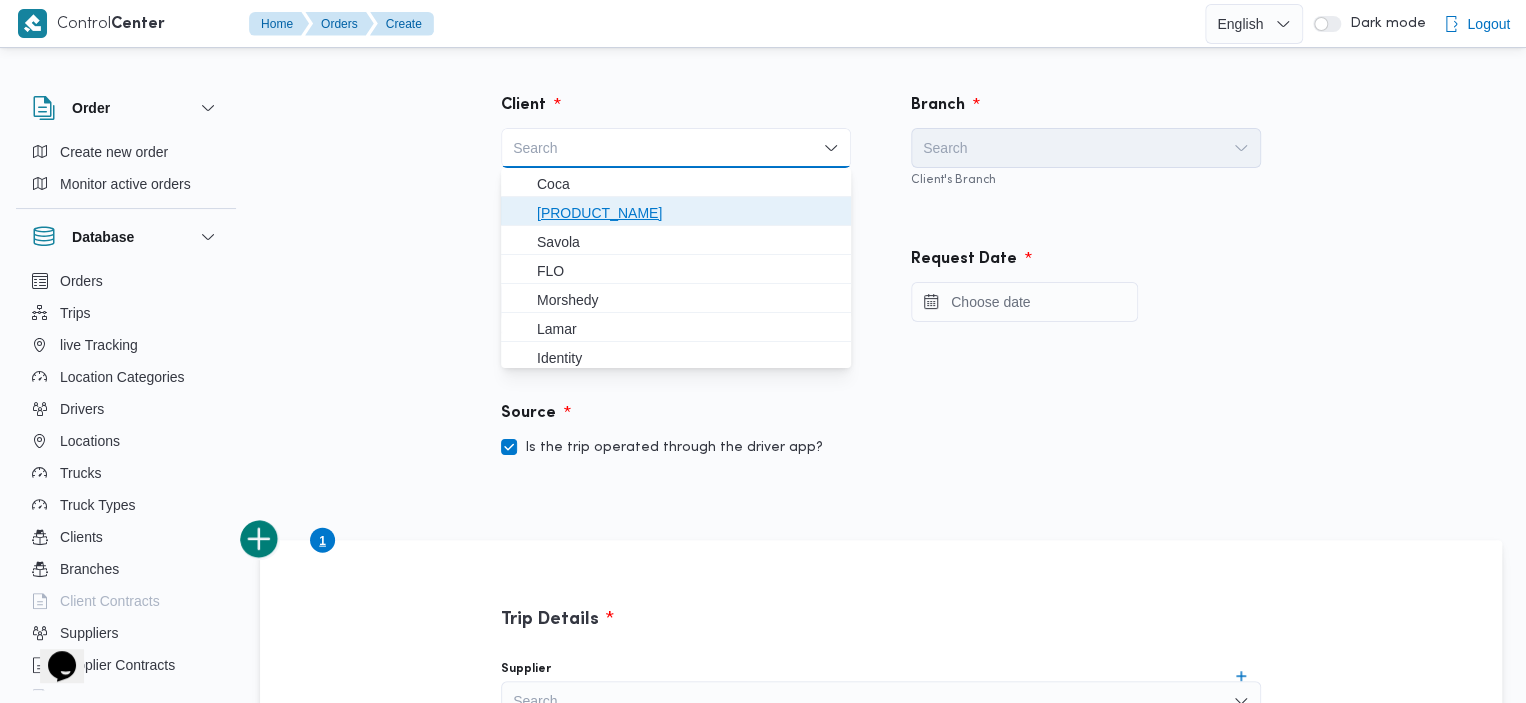 click on "[PRODUCT_NAME]" at bounding box center (688, 213) 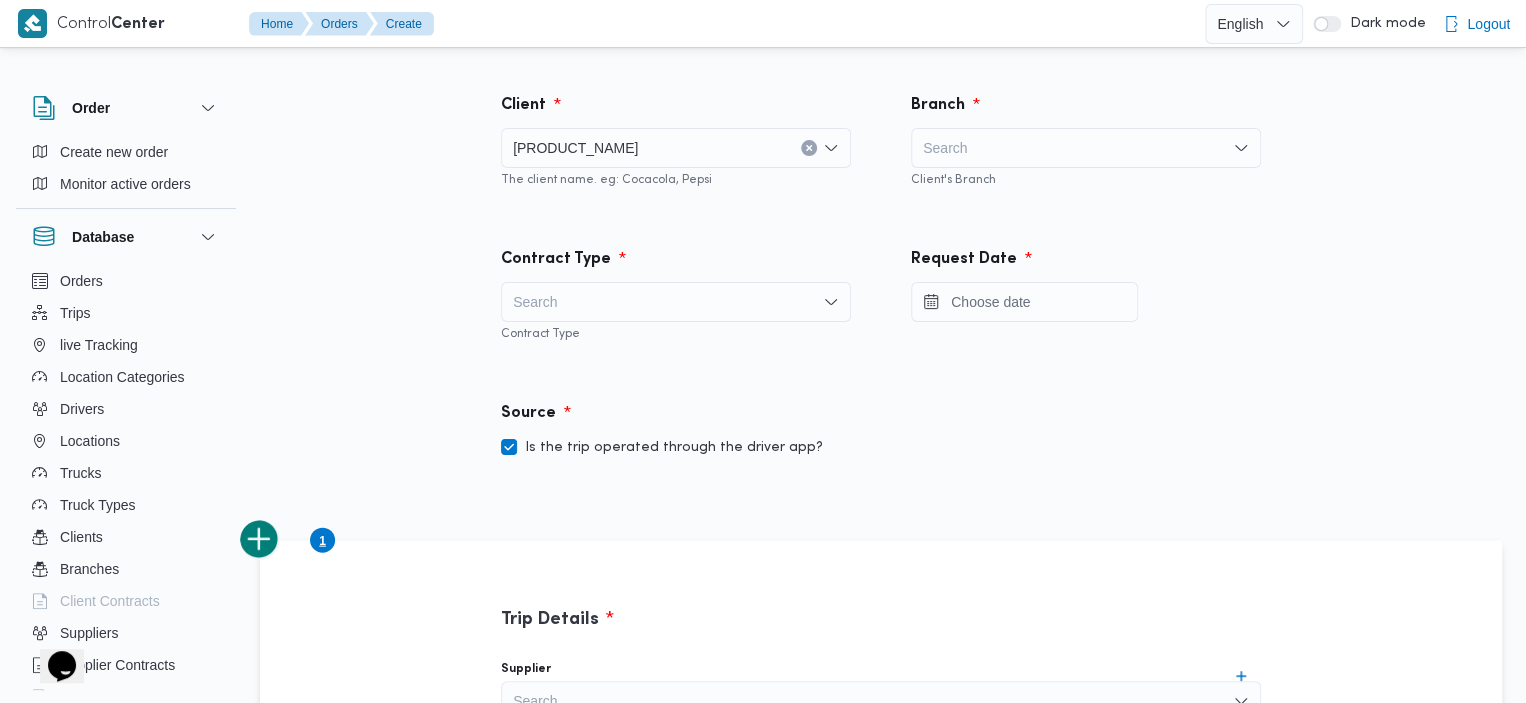 click on "Search" at bounding box center [1086, 148] 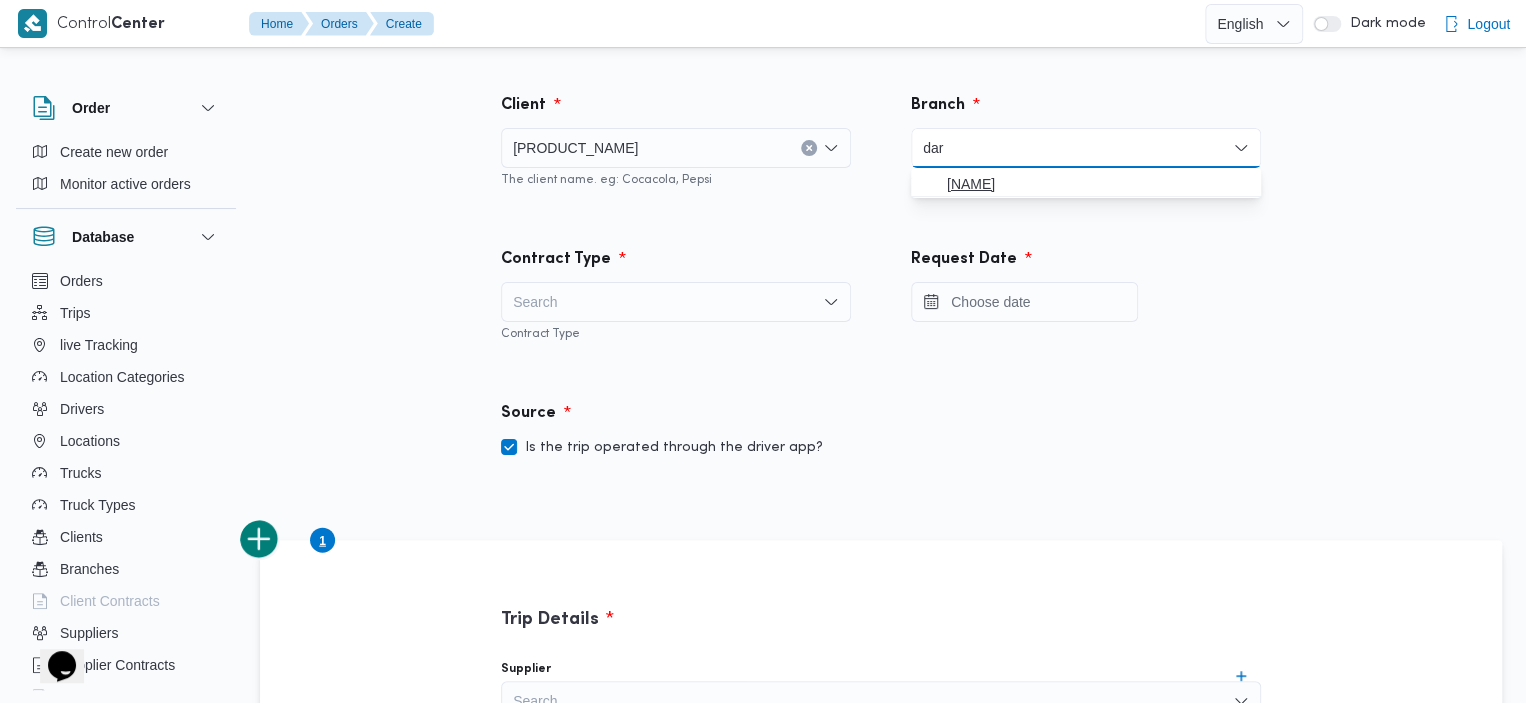 type on "dar" 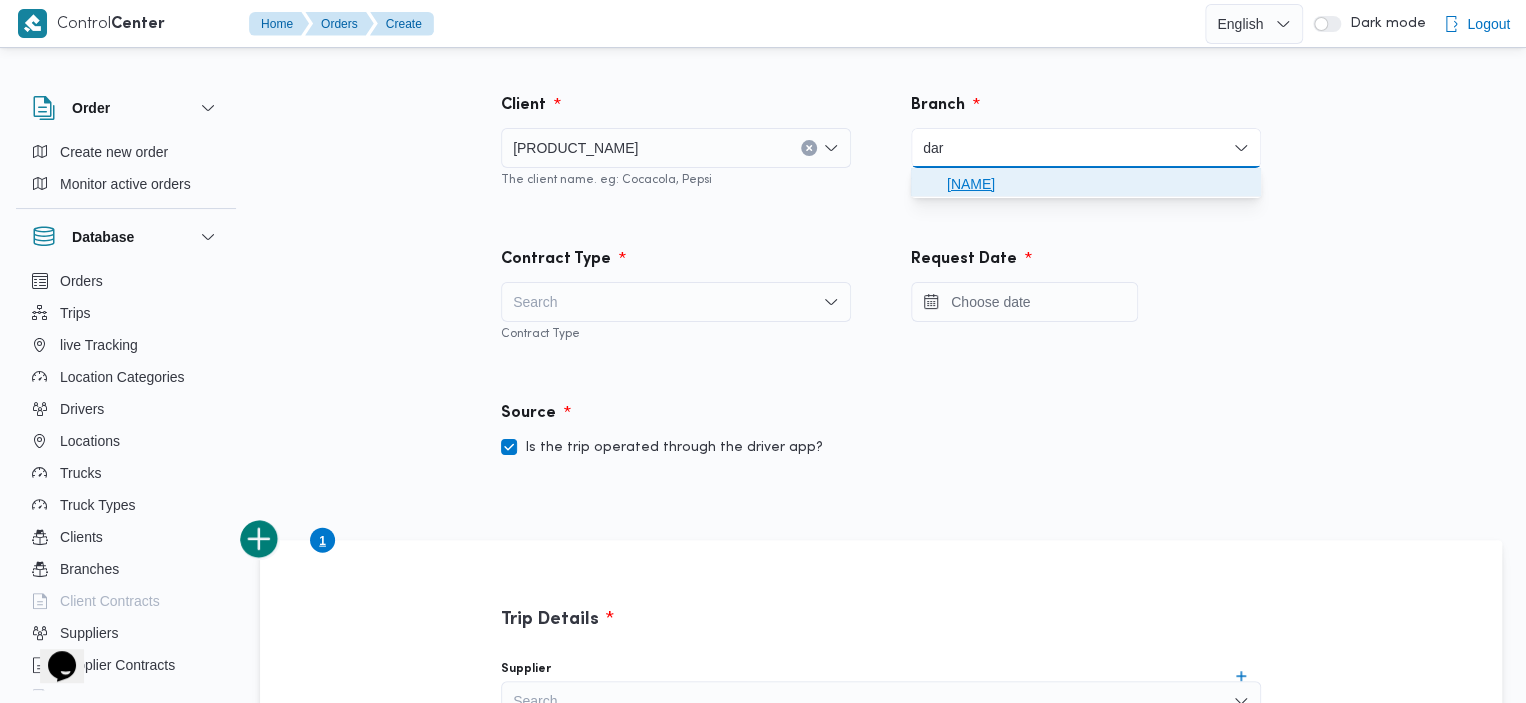 click on "[NAME]" at bounding box center (1098, 184) 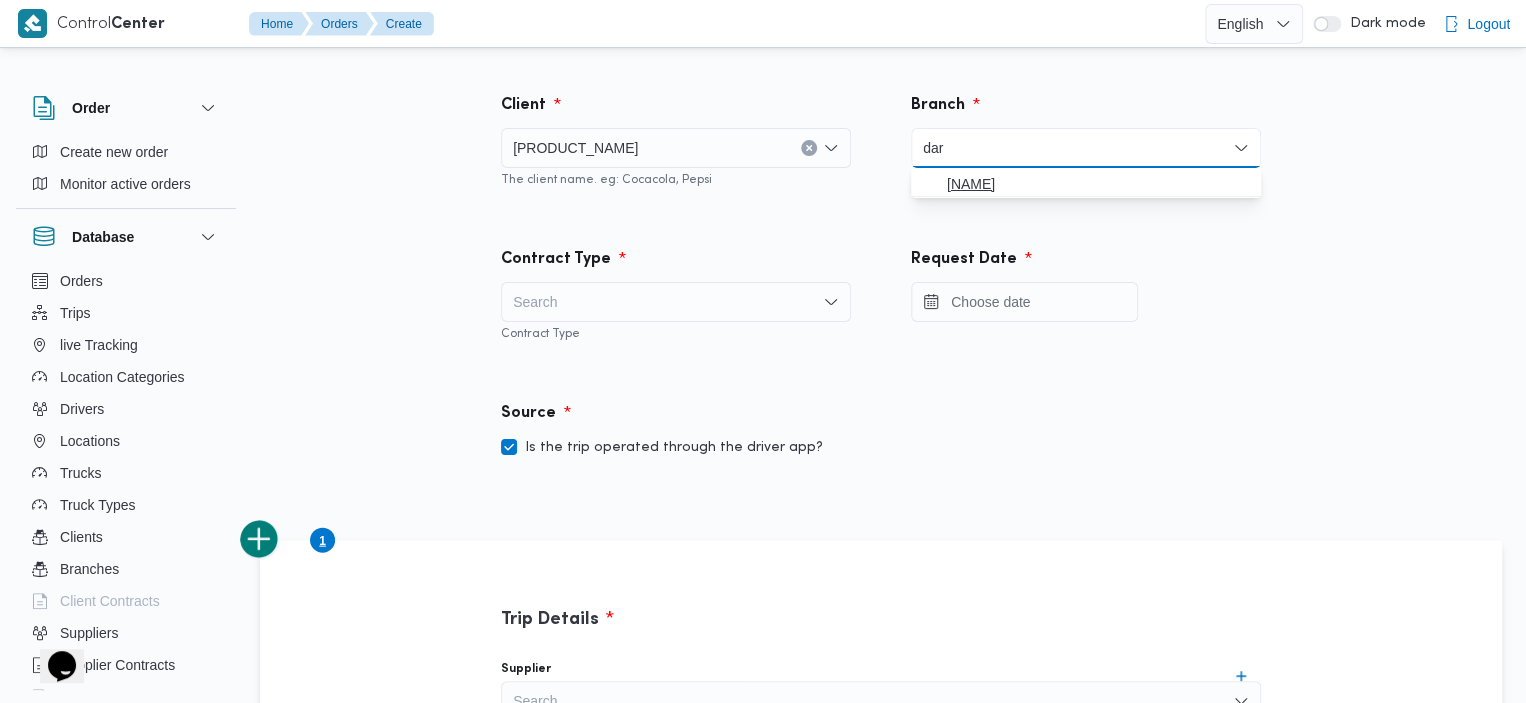 type 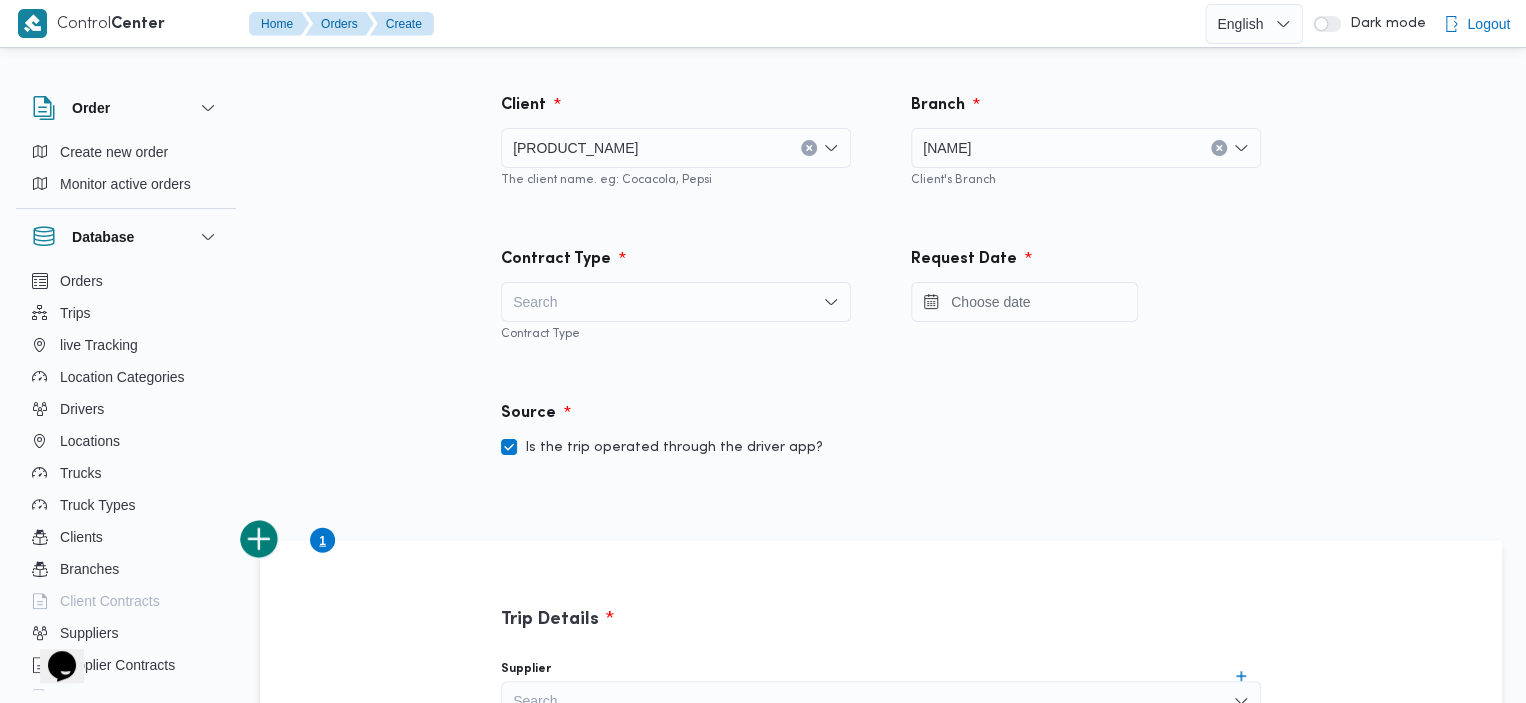 click on "Contract Type" at bounding box center (676, 332) 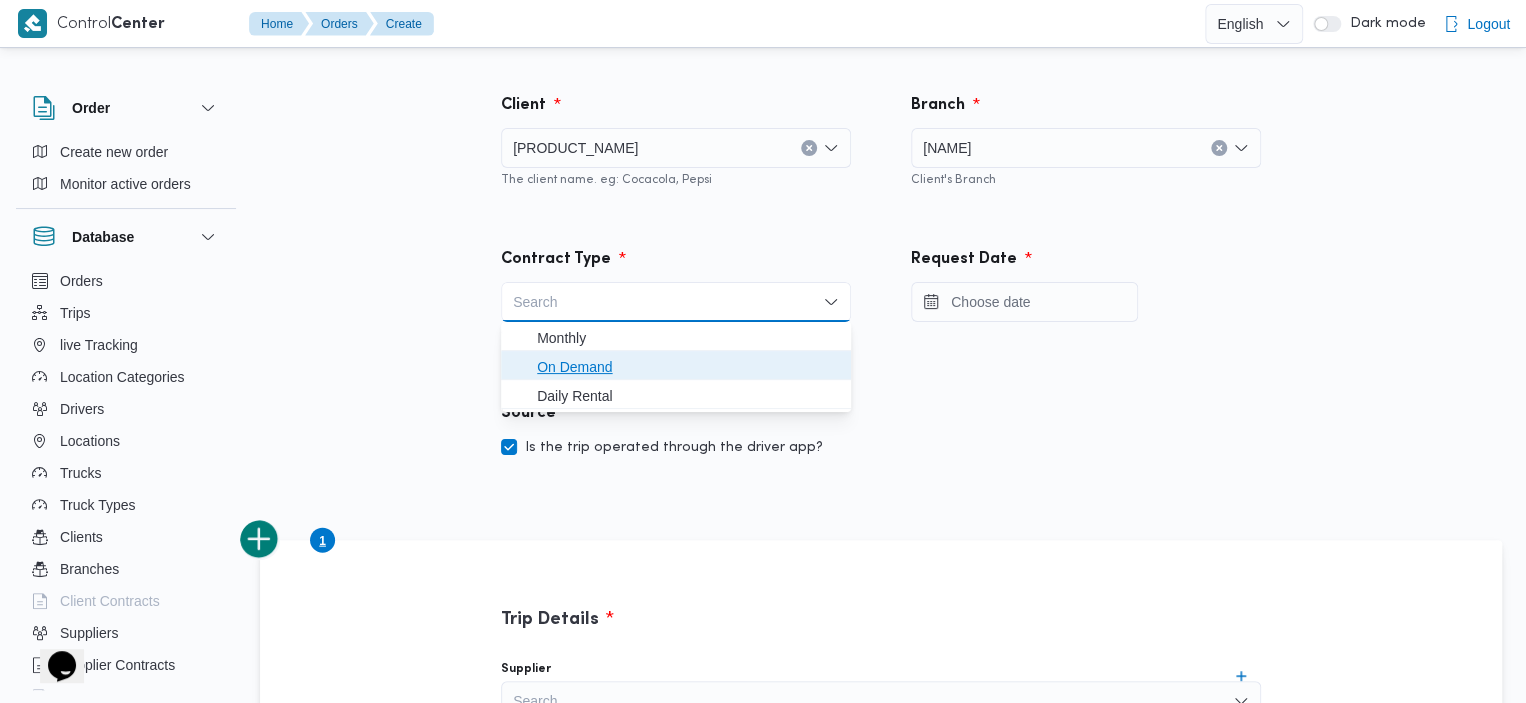 click on "On Demand" at bounding box center (688, 367) 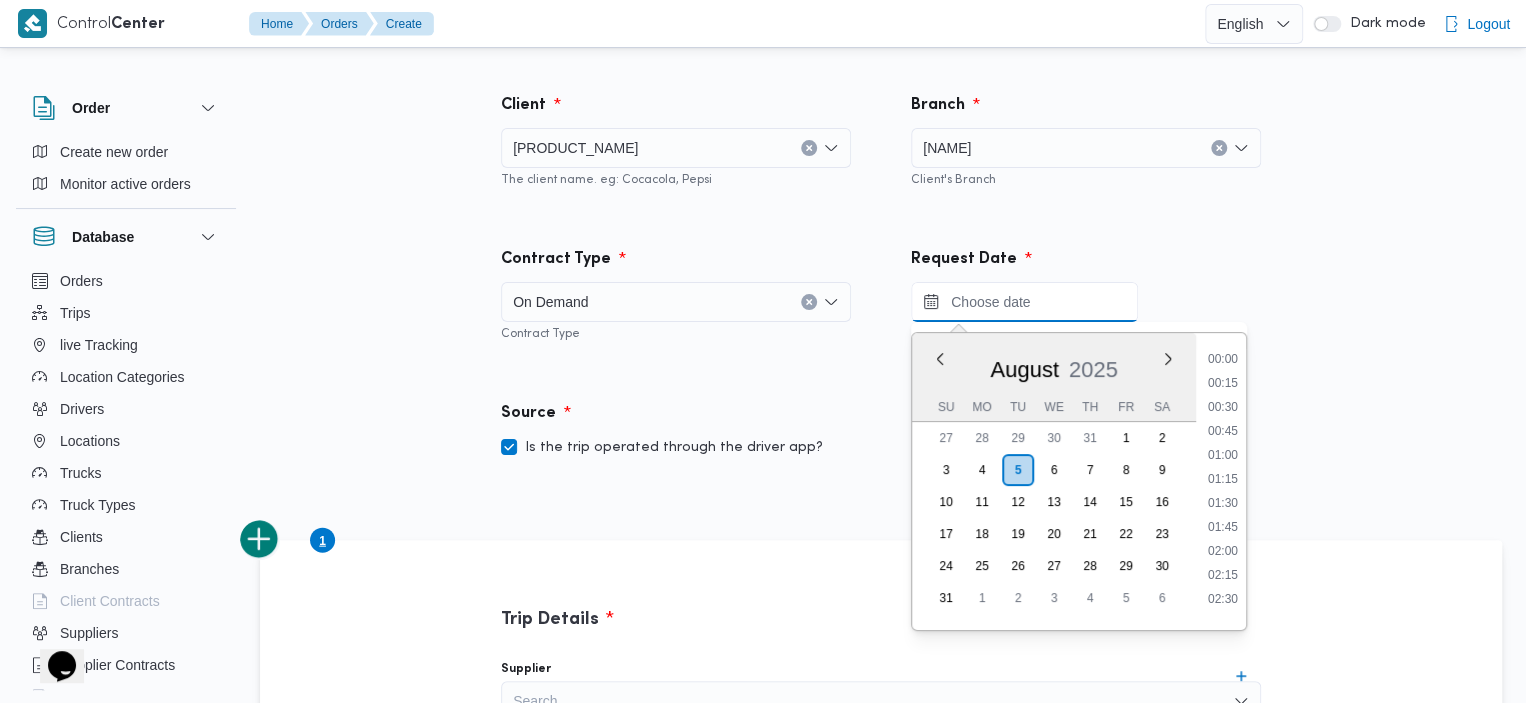 click at bounding box center (1024, 302) 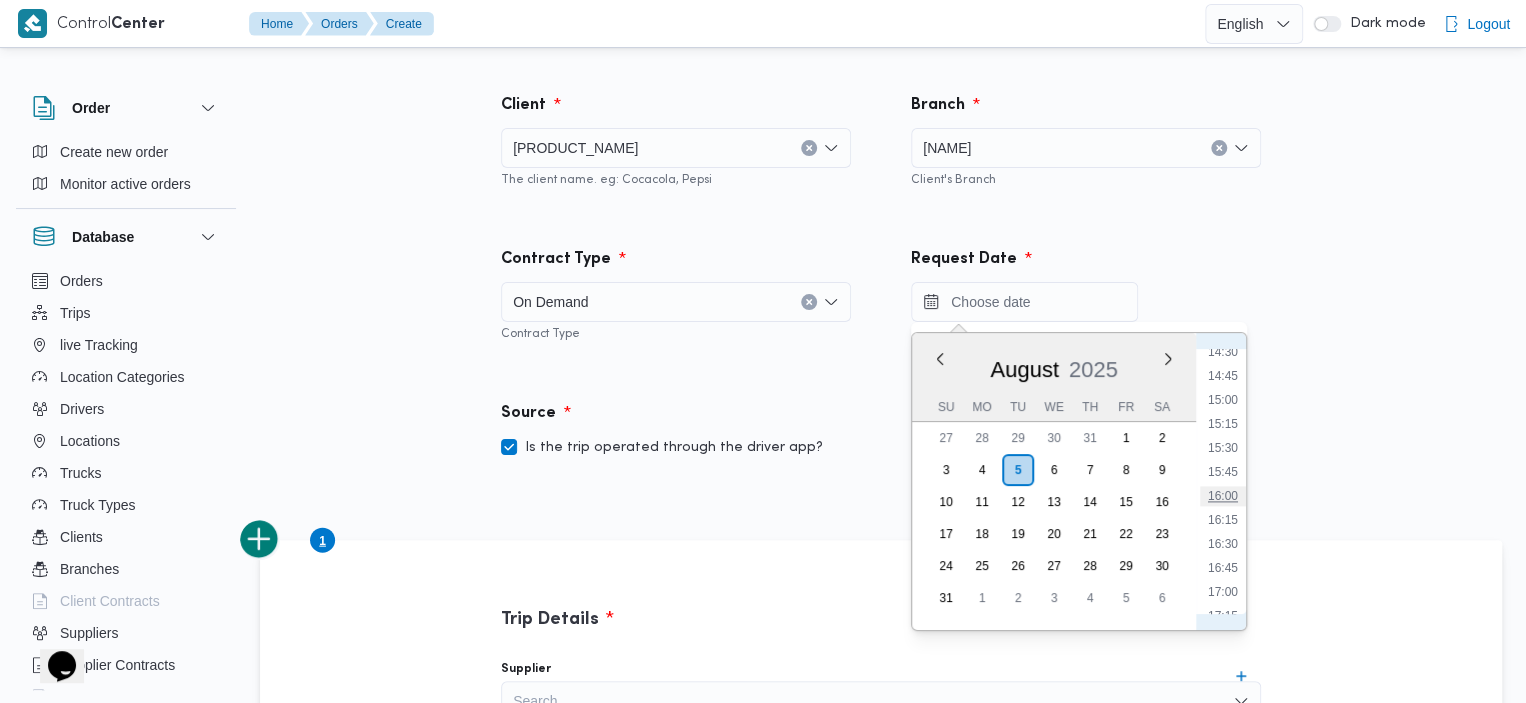 click on "16:00" at bounding box center (1223, 496) 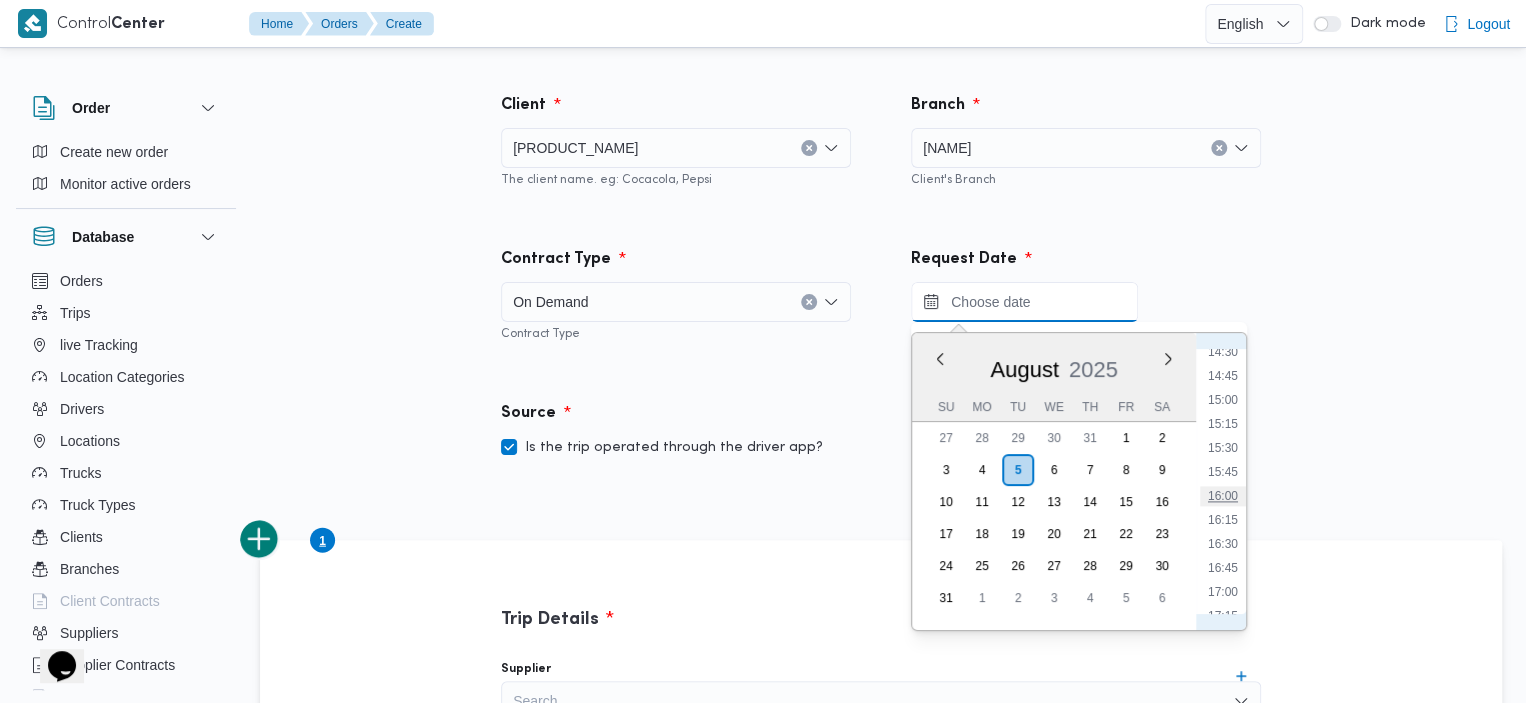 type on "[DATE] [TIME]" 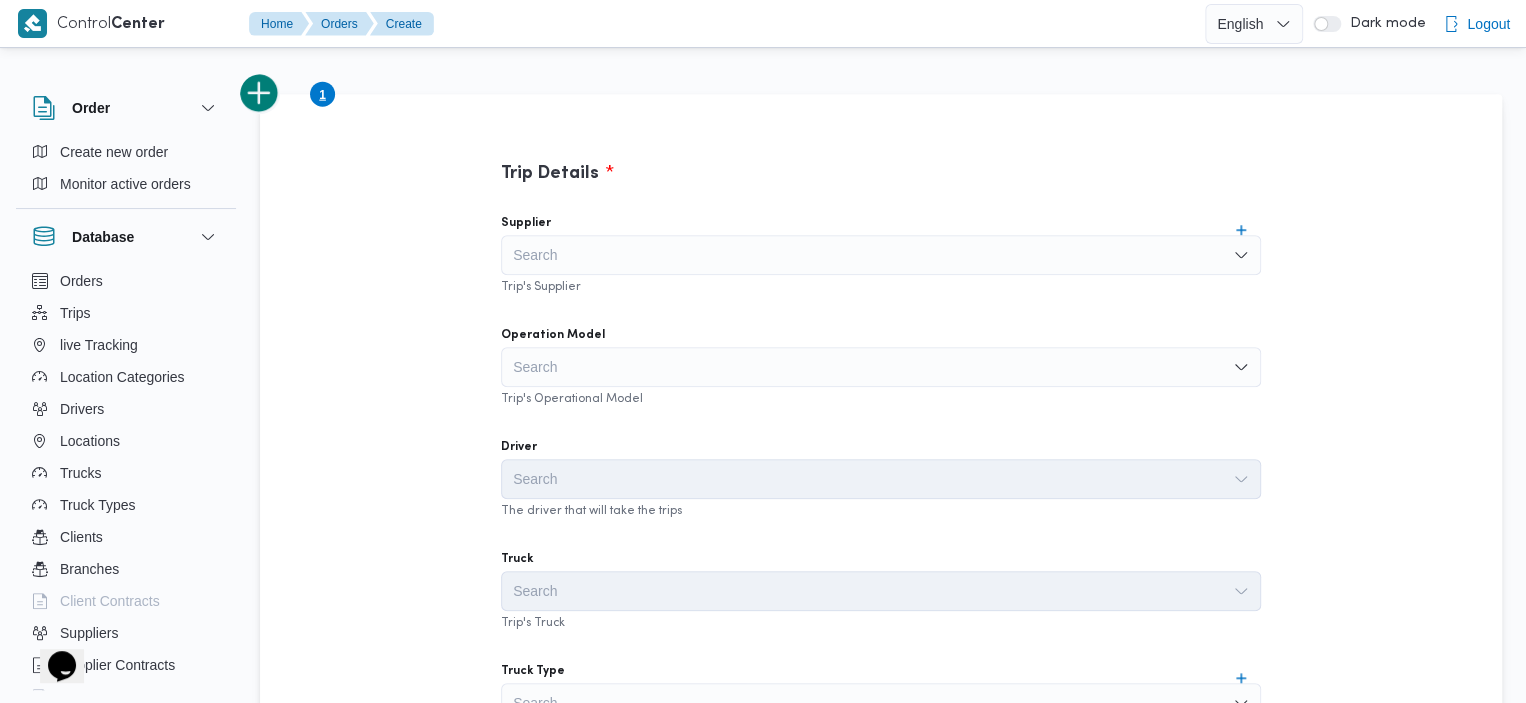scroll, scrollTop: 448, scrollLeft: 0, axis: vertical 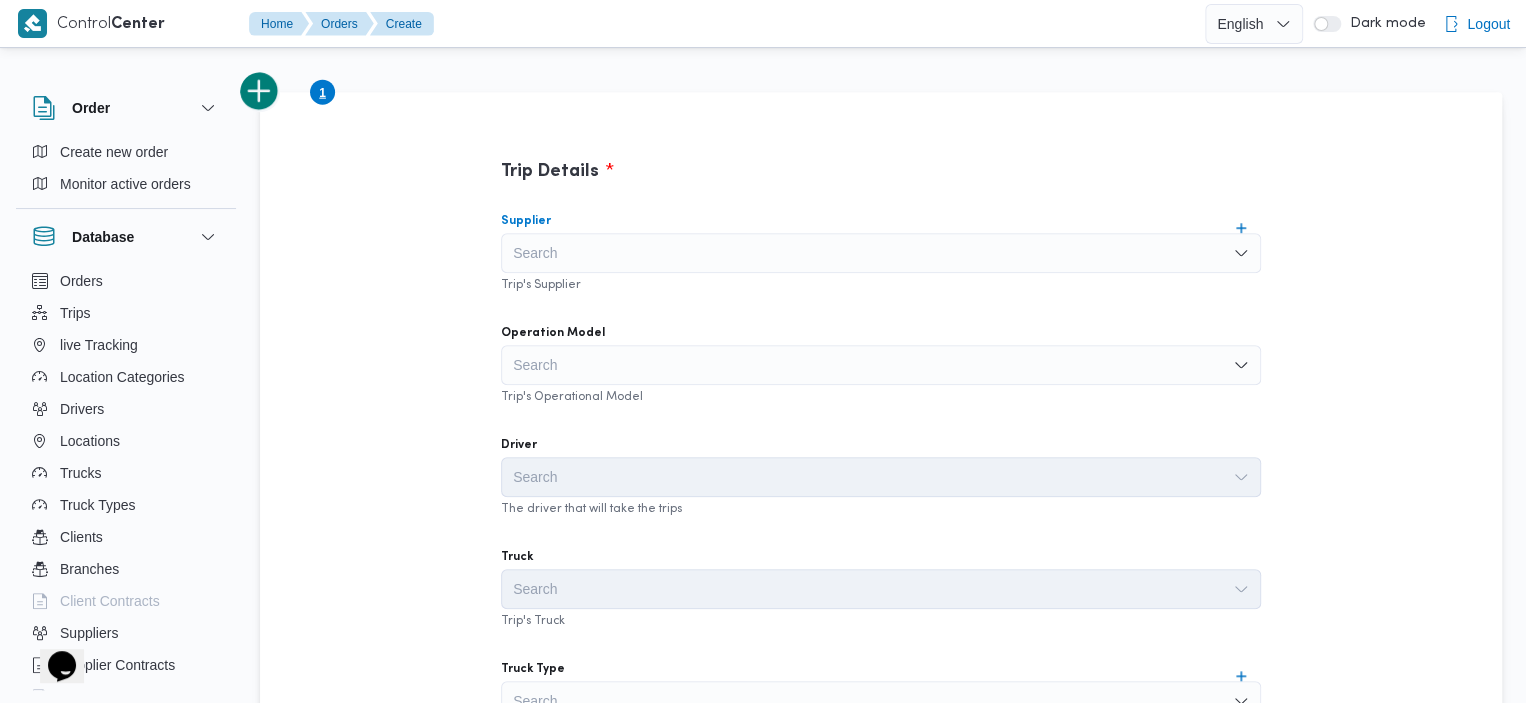 click on "Search" at bounding box center [881, 253] 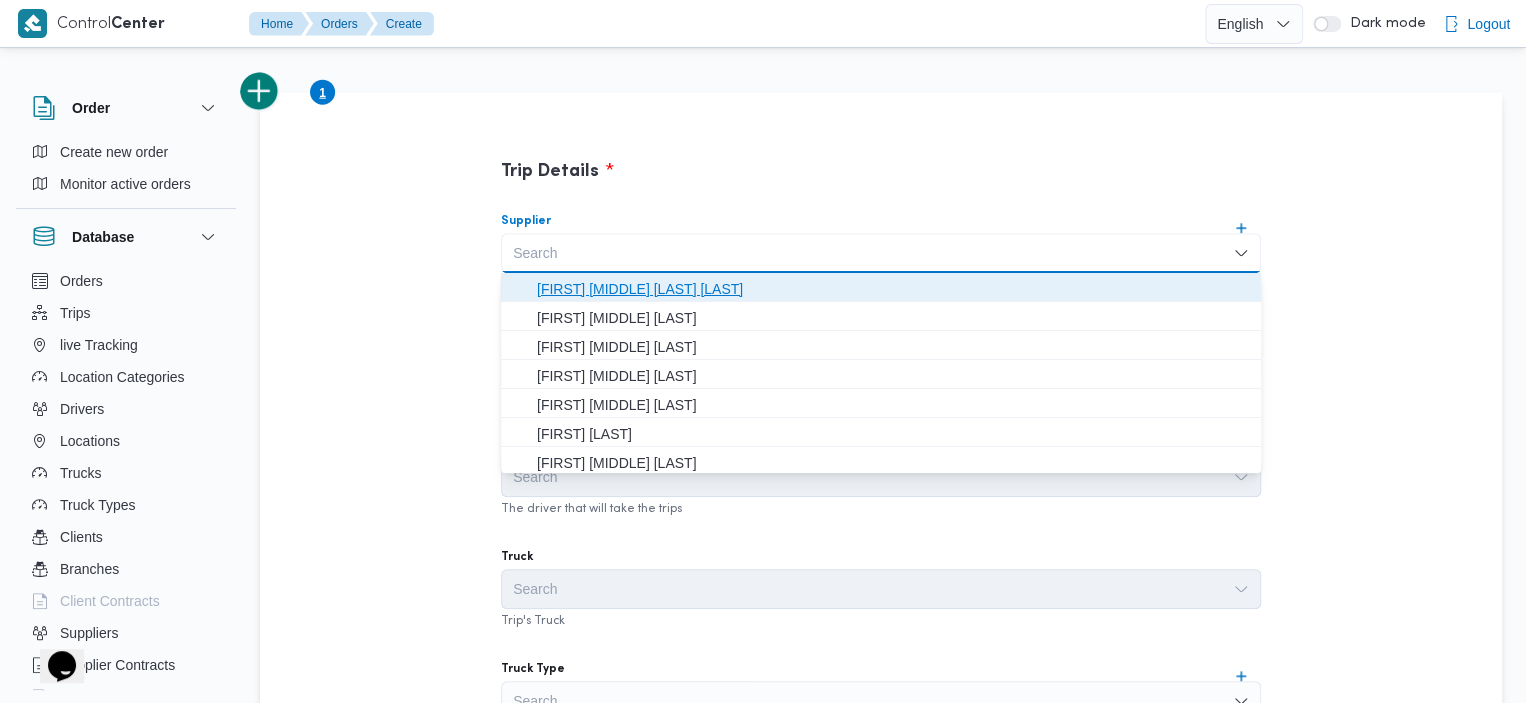 click on "[FIRST] [MIDDLE] [LAST] [LAST]" at bounding box center [893, 289] 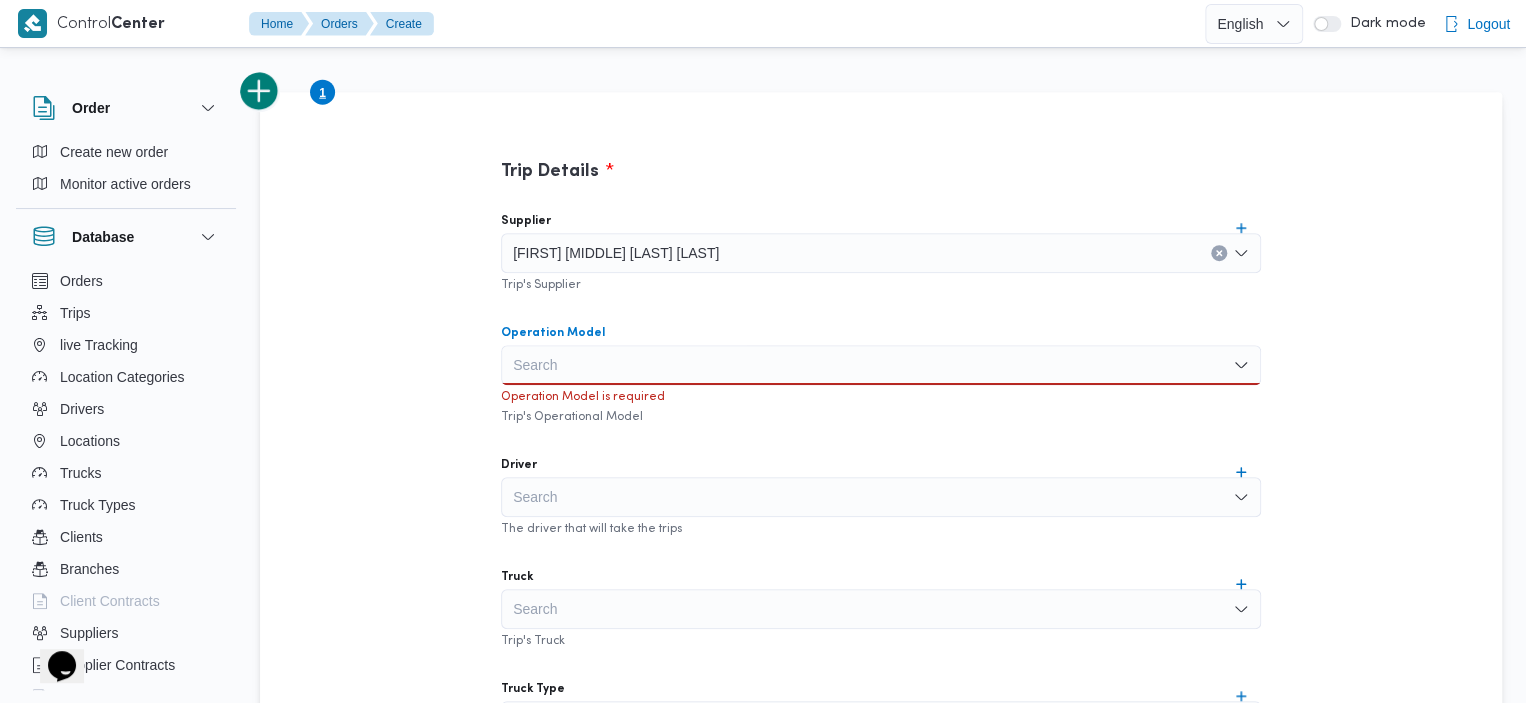 click on "Search" at bounding box center (881, 365) 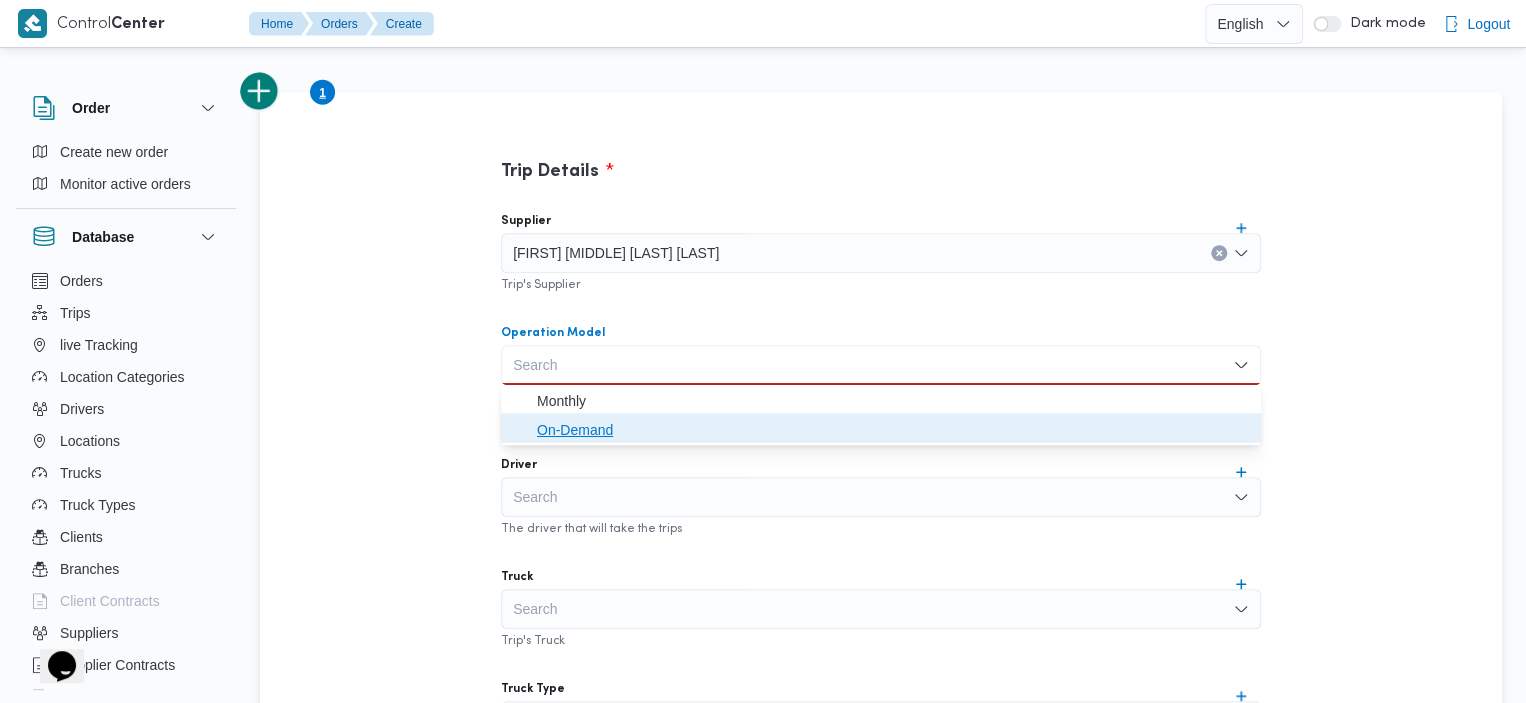 click on "On-Demand" at bounding box center [893, 430] 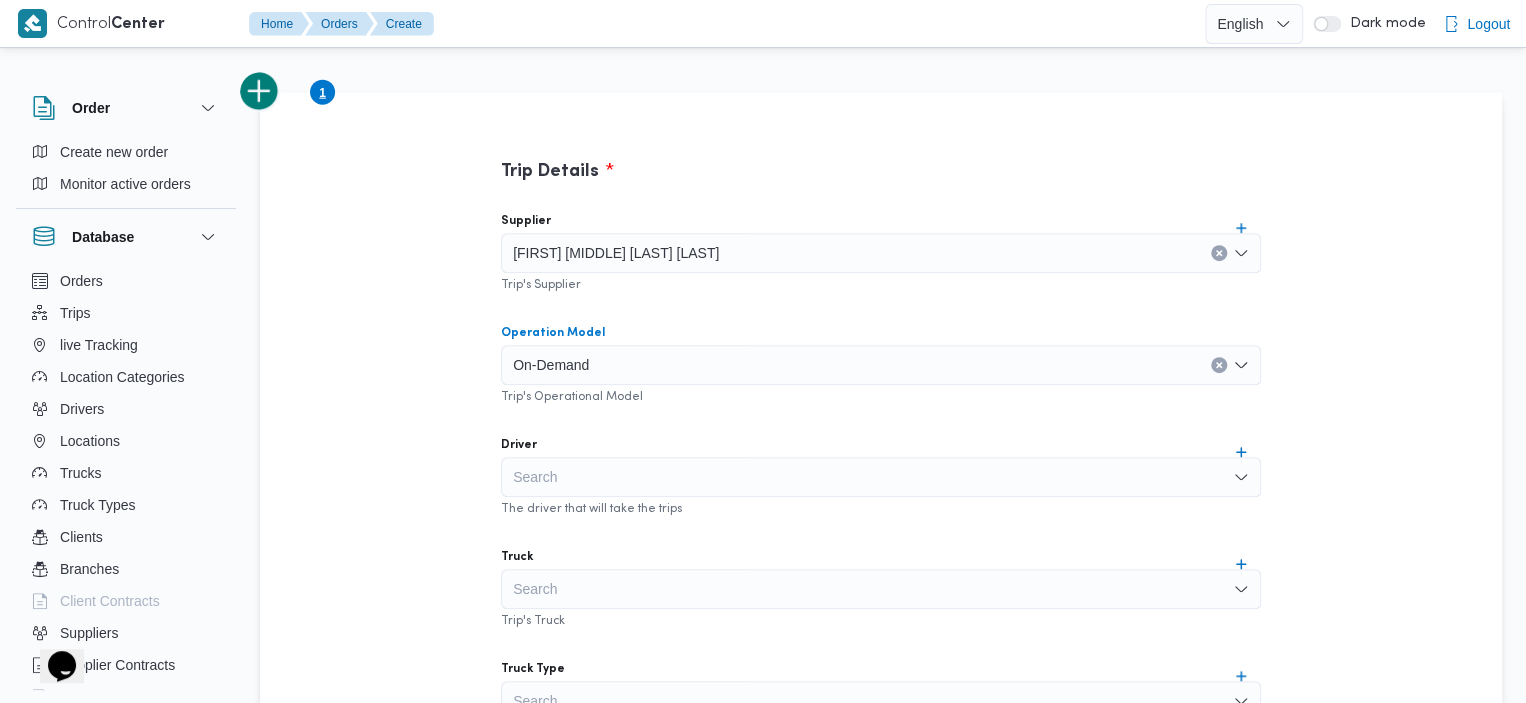 click on "Search" at bounding box center (881, 477) 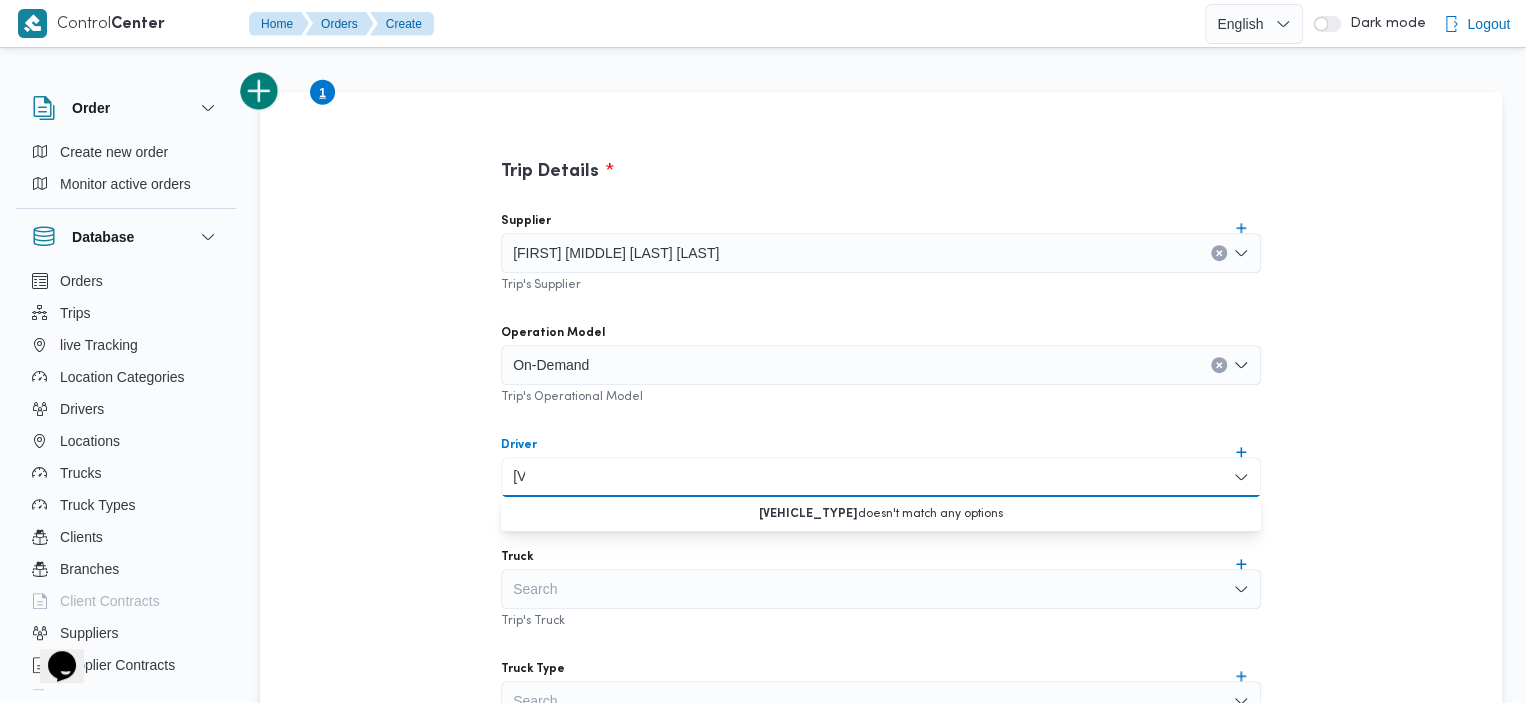 type on "i" 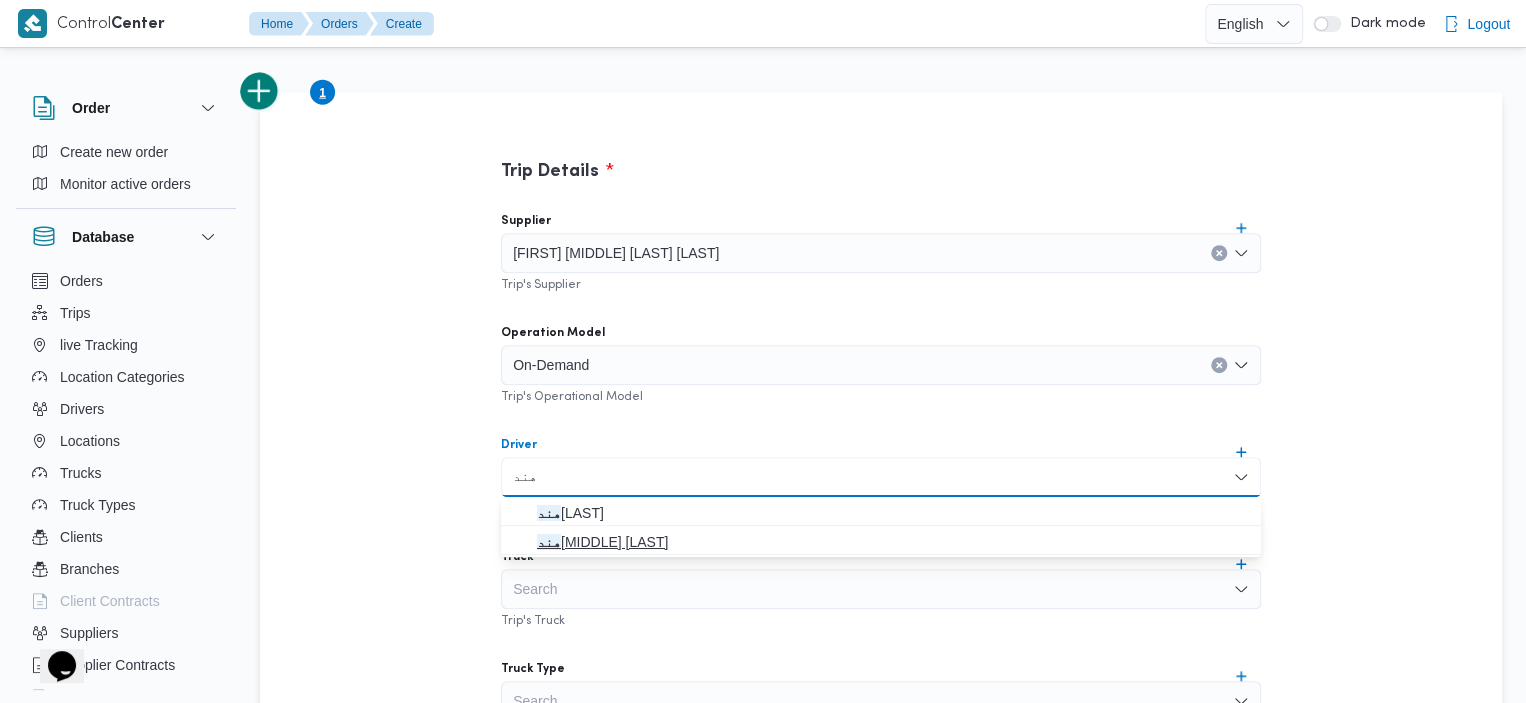 type on "هند" 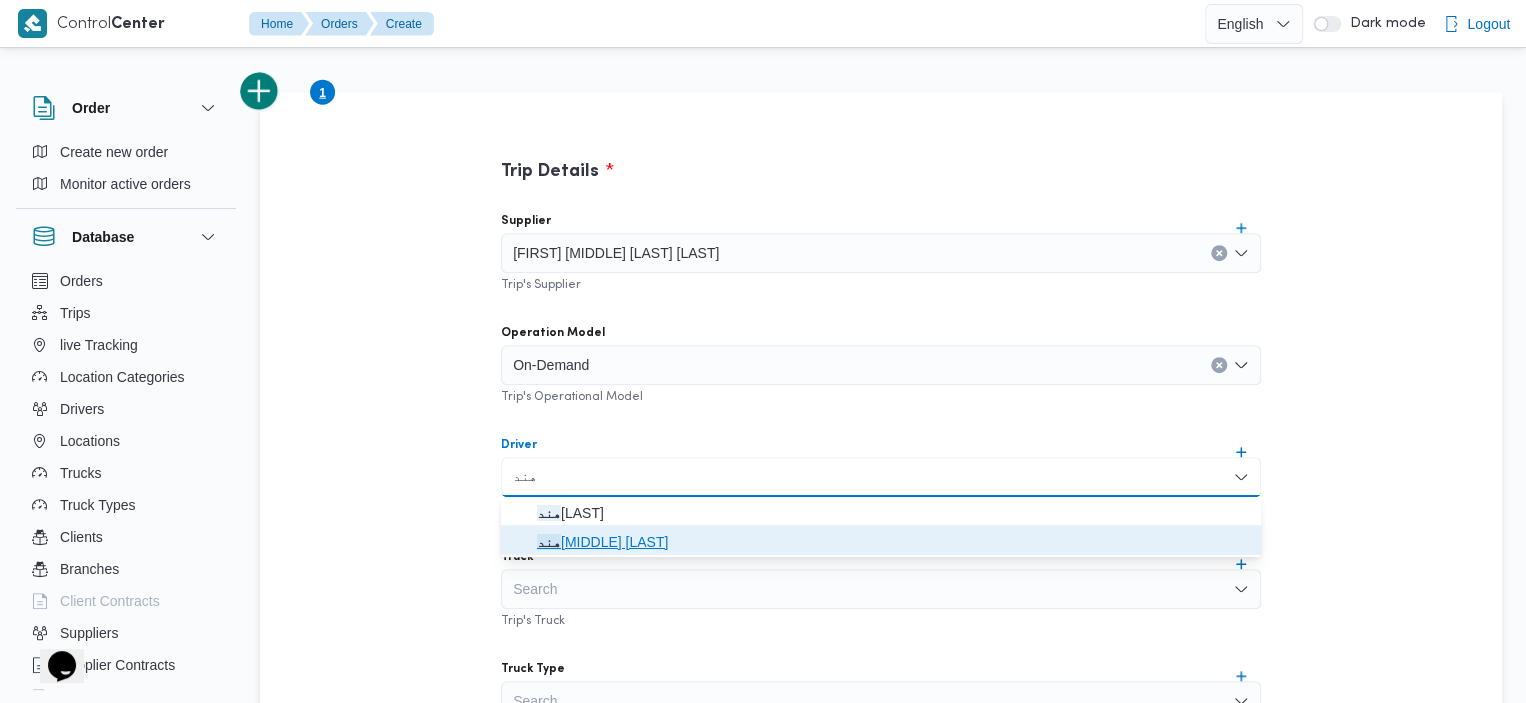 click on "[FIRST]  [MIDDLE] [LAST]" at bounding box center (893, 542) 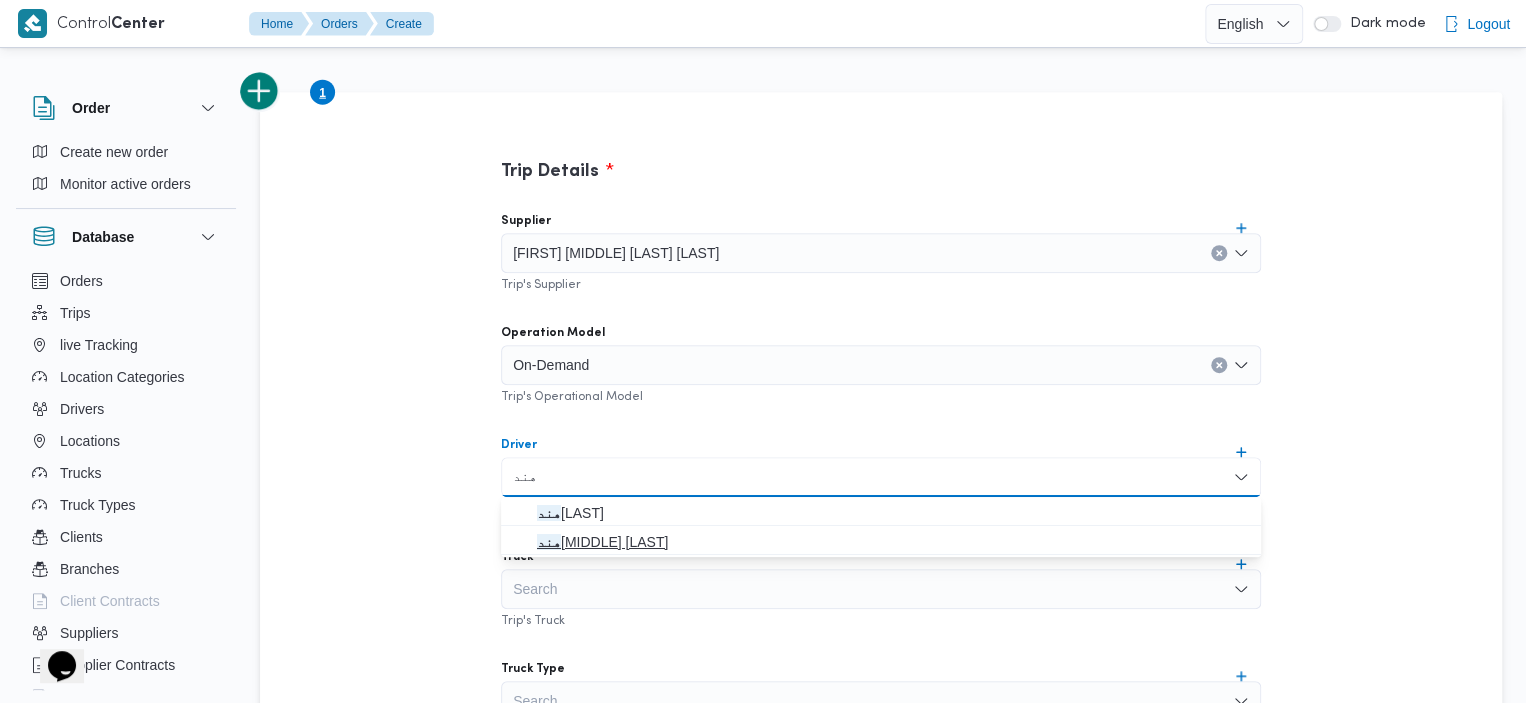 type 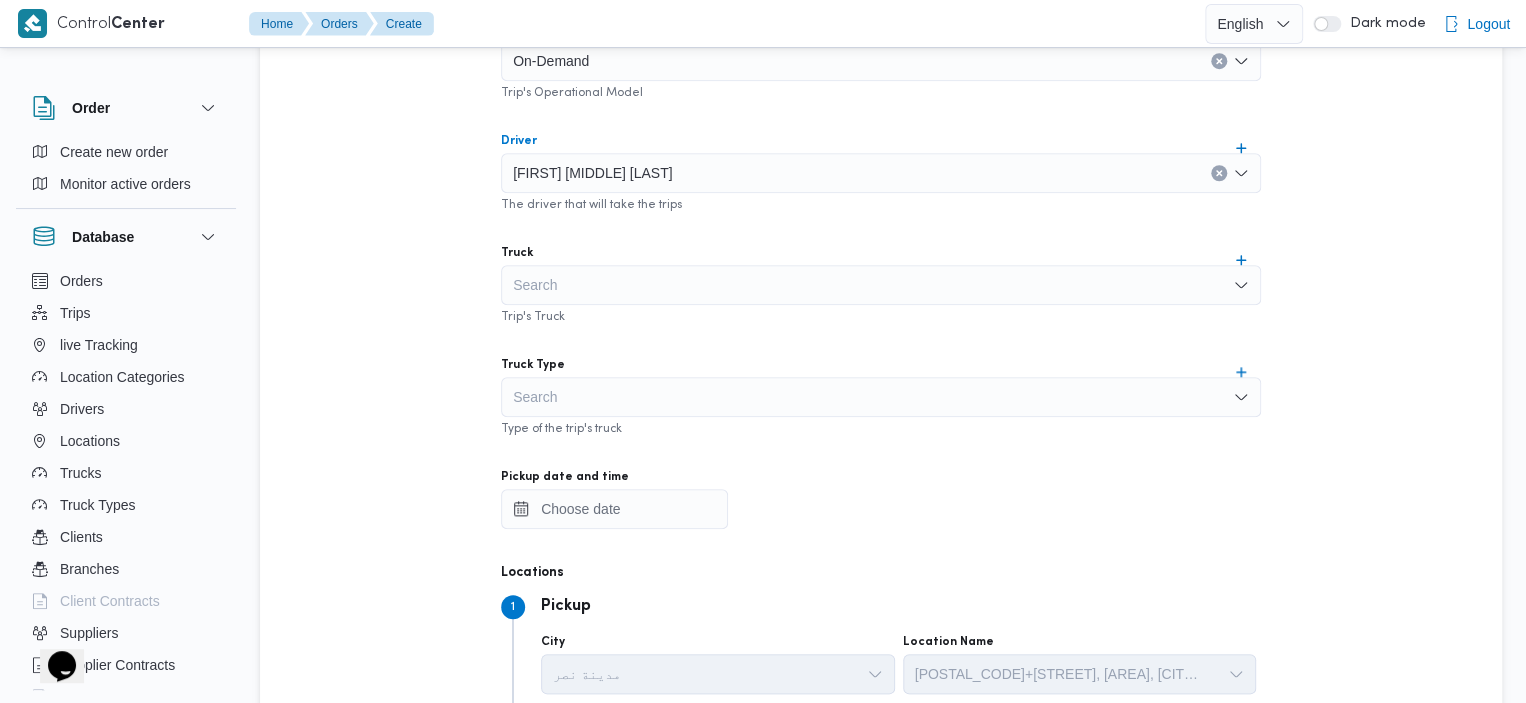 scroll, scrollTop: 839, scrollLeft: 0, axis: vertical 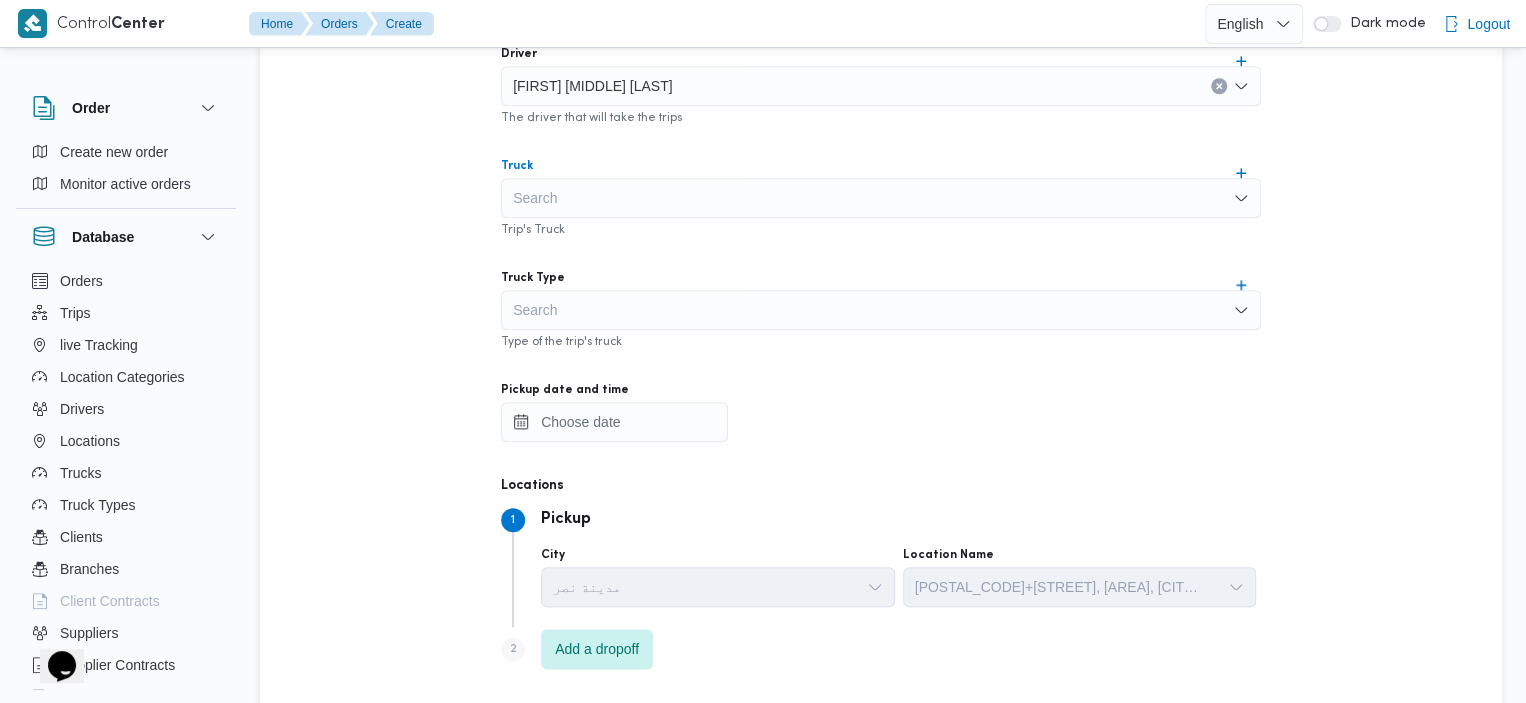 click on "Search" at bounding box center [881, 198] 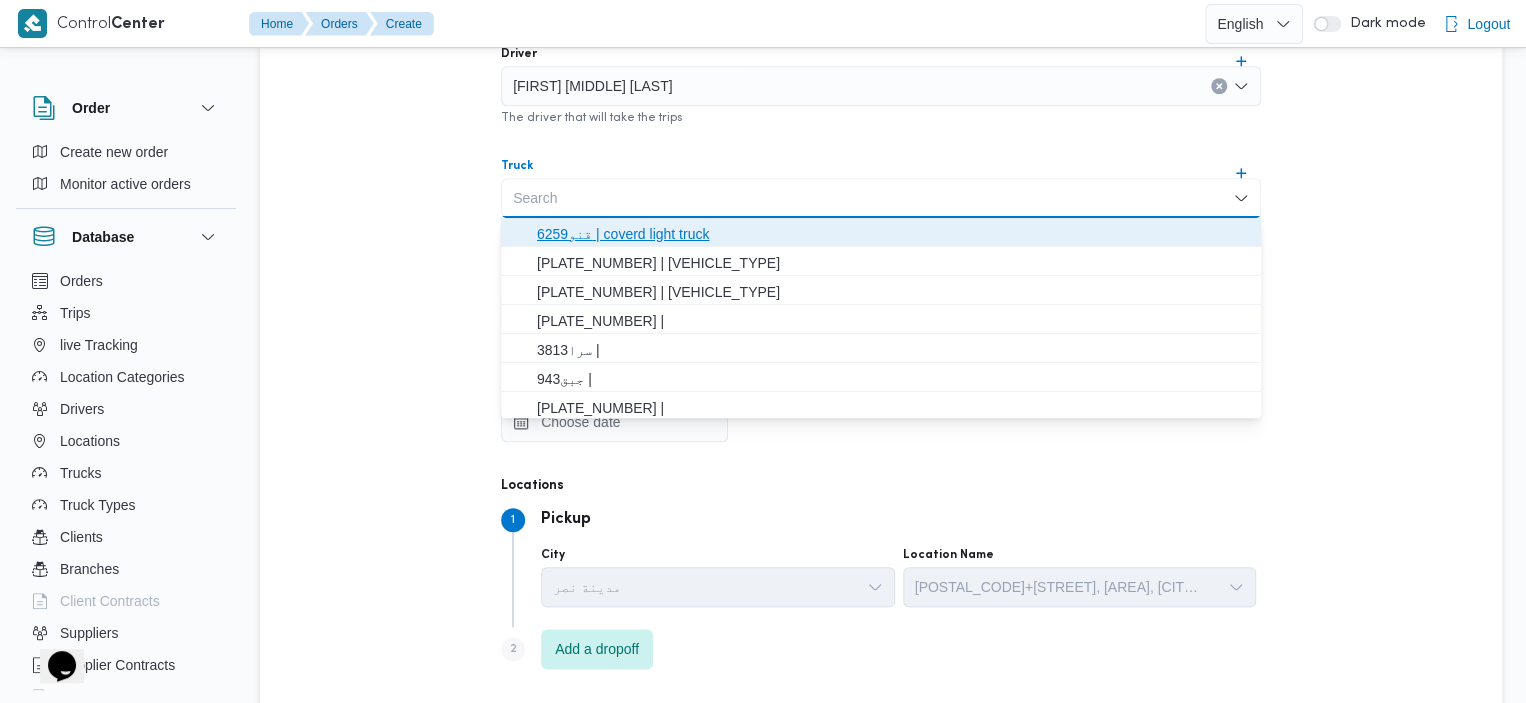 click on "قنو6259 | coverd light truck" at bounding box center [893, 234] 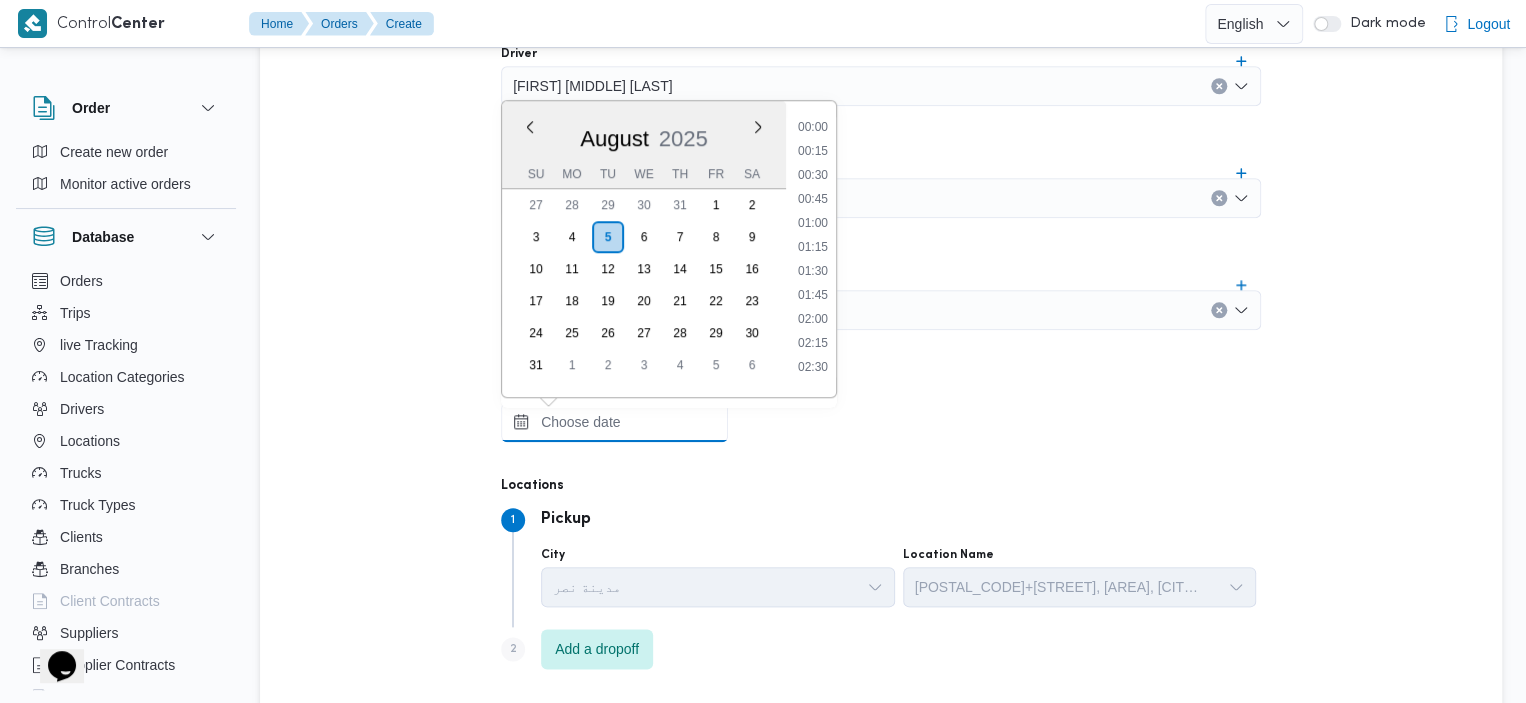 click on "Pickup date and time" at bounding box center (614, 422) 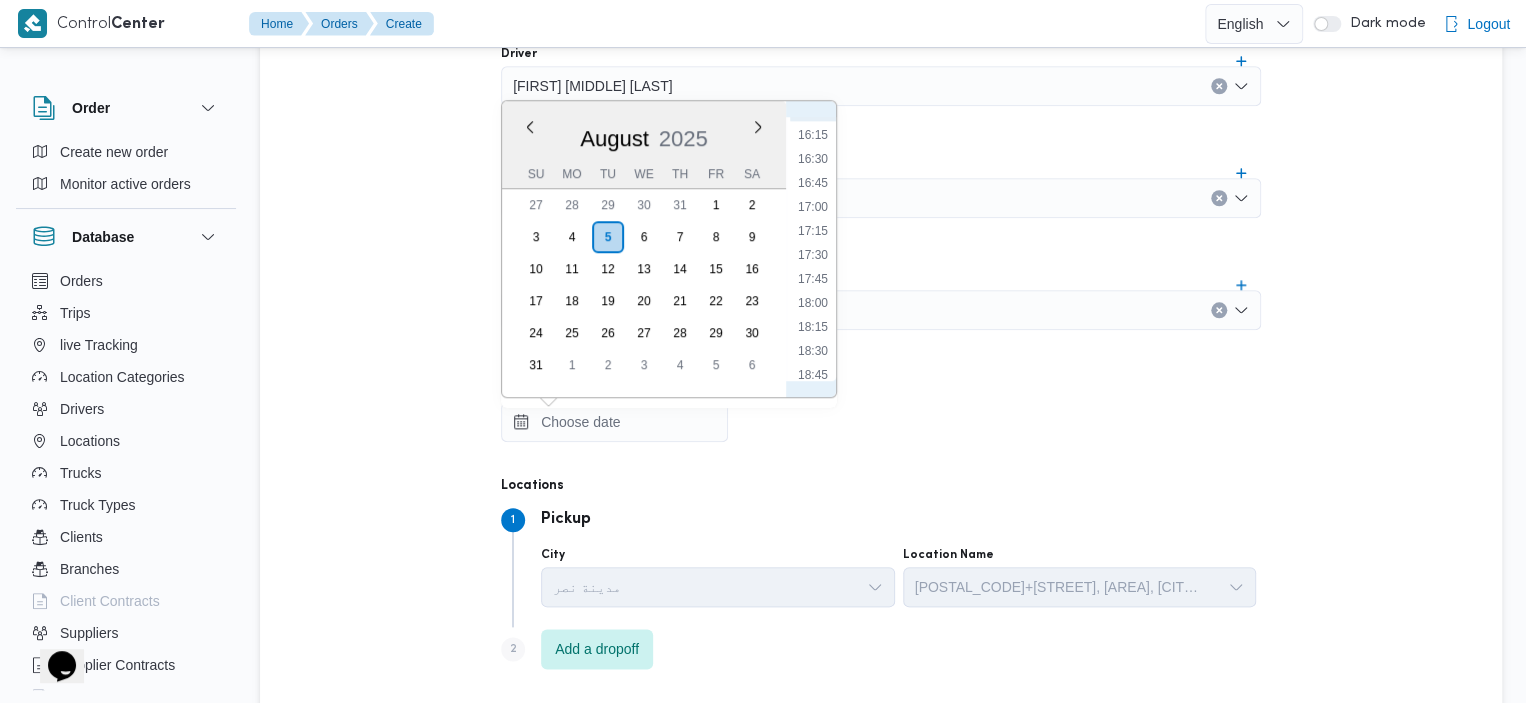 scroll, scrollTop: 1576, scrollLeft: 0, axis: vertical 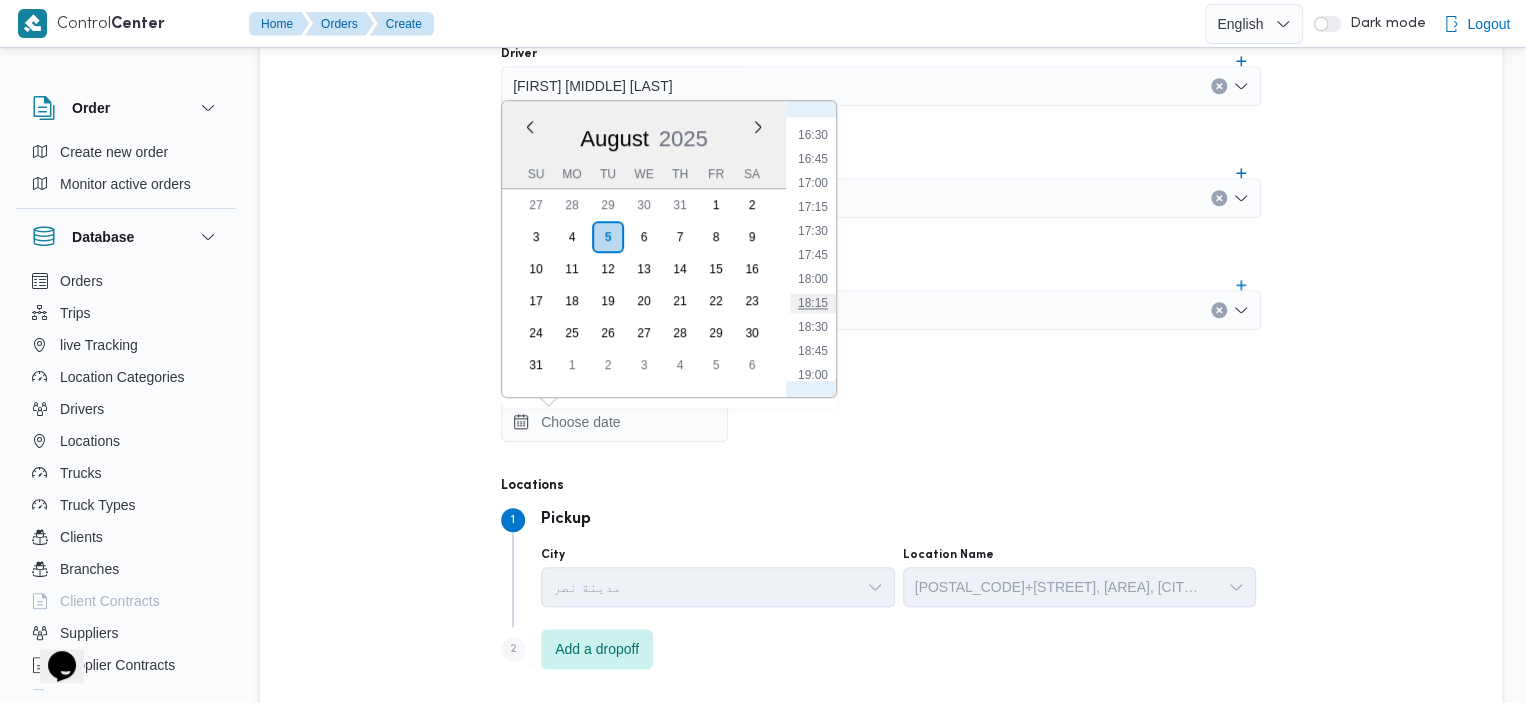 click on "18:15" at bounding box center [813, 303] 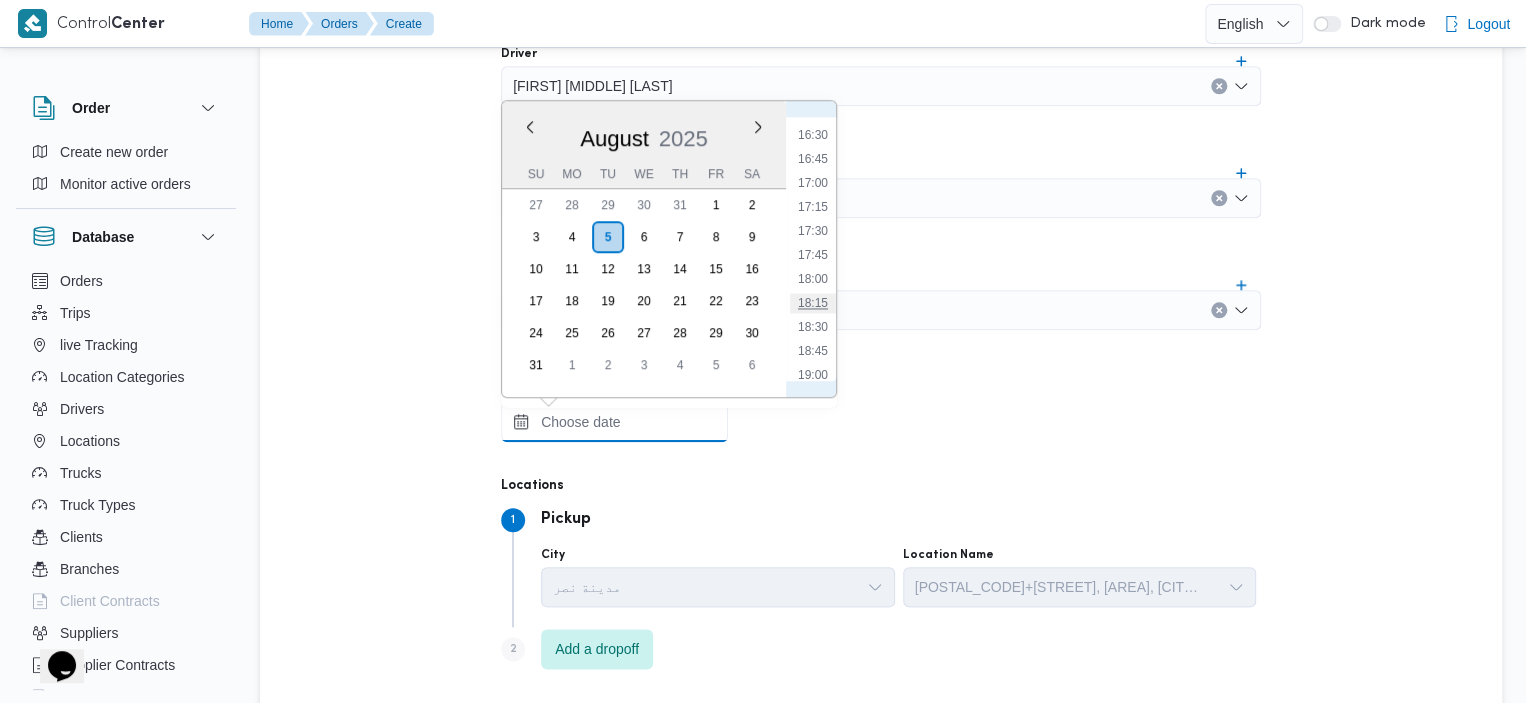 type on "[DATE] [TIME]" 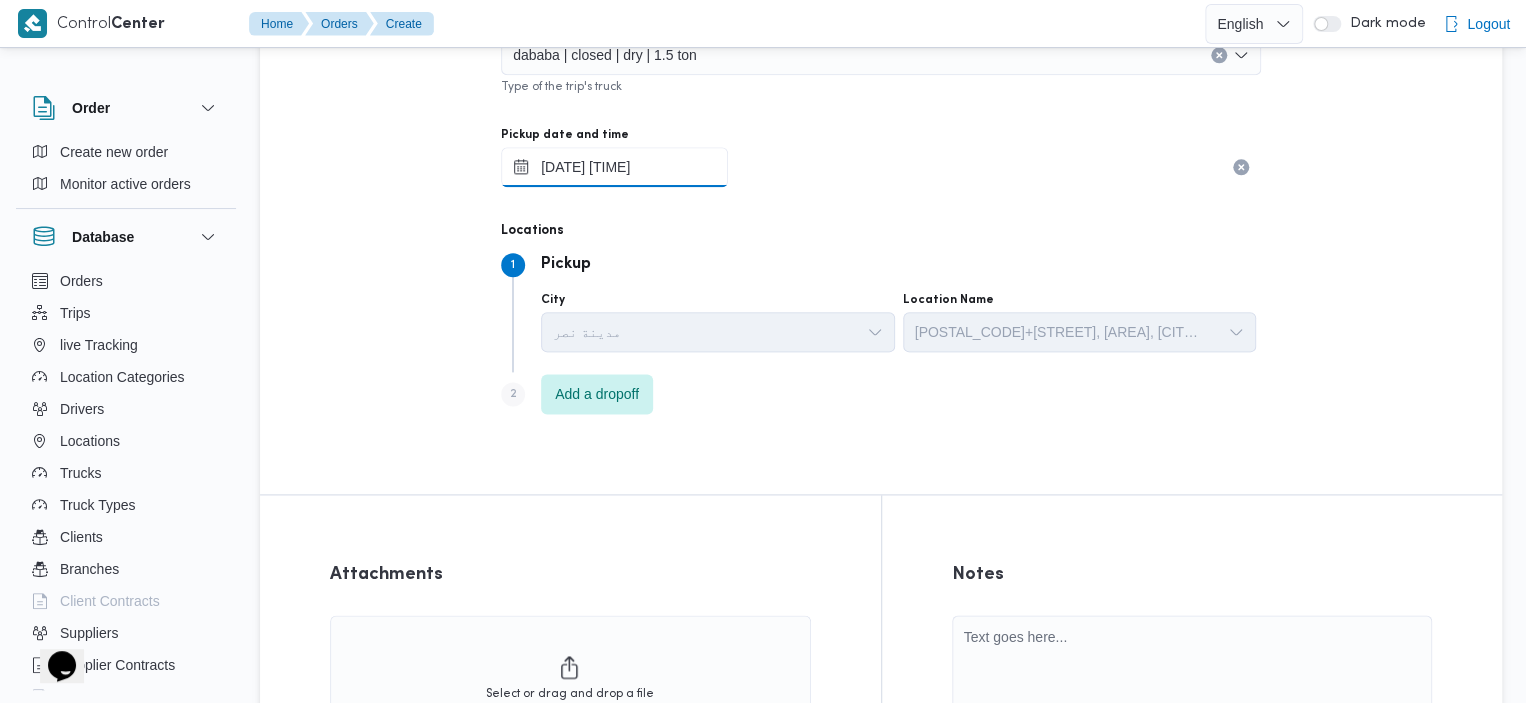 scroll, scrollTop: 1136, scrollLeft: 0, axis: vertical 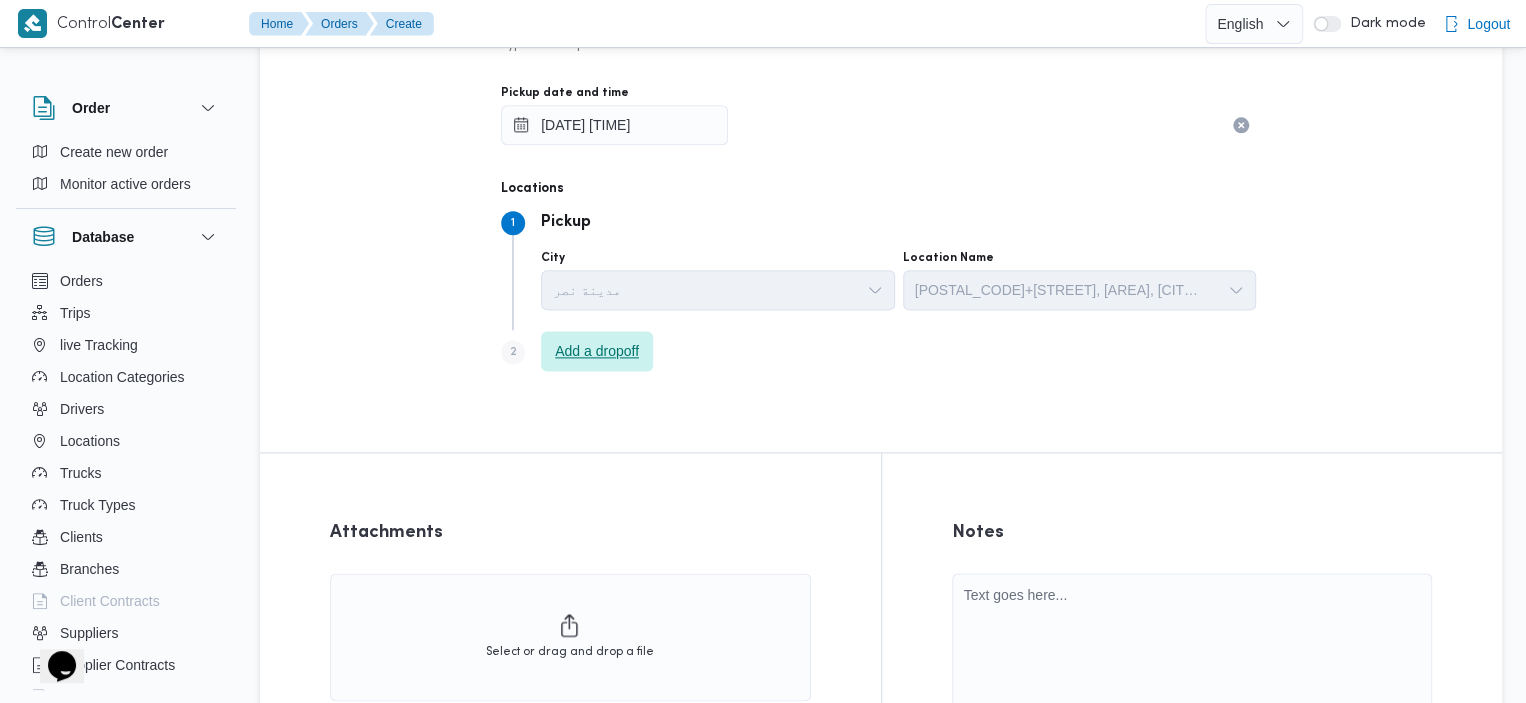 click on "Add a dropoff" at bounding box center (597, 351) 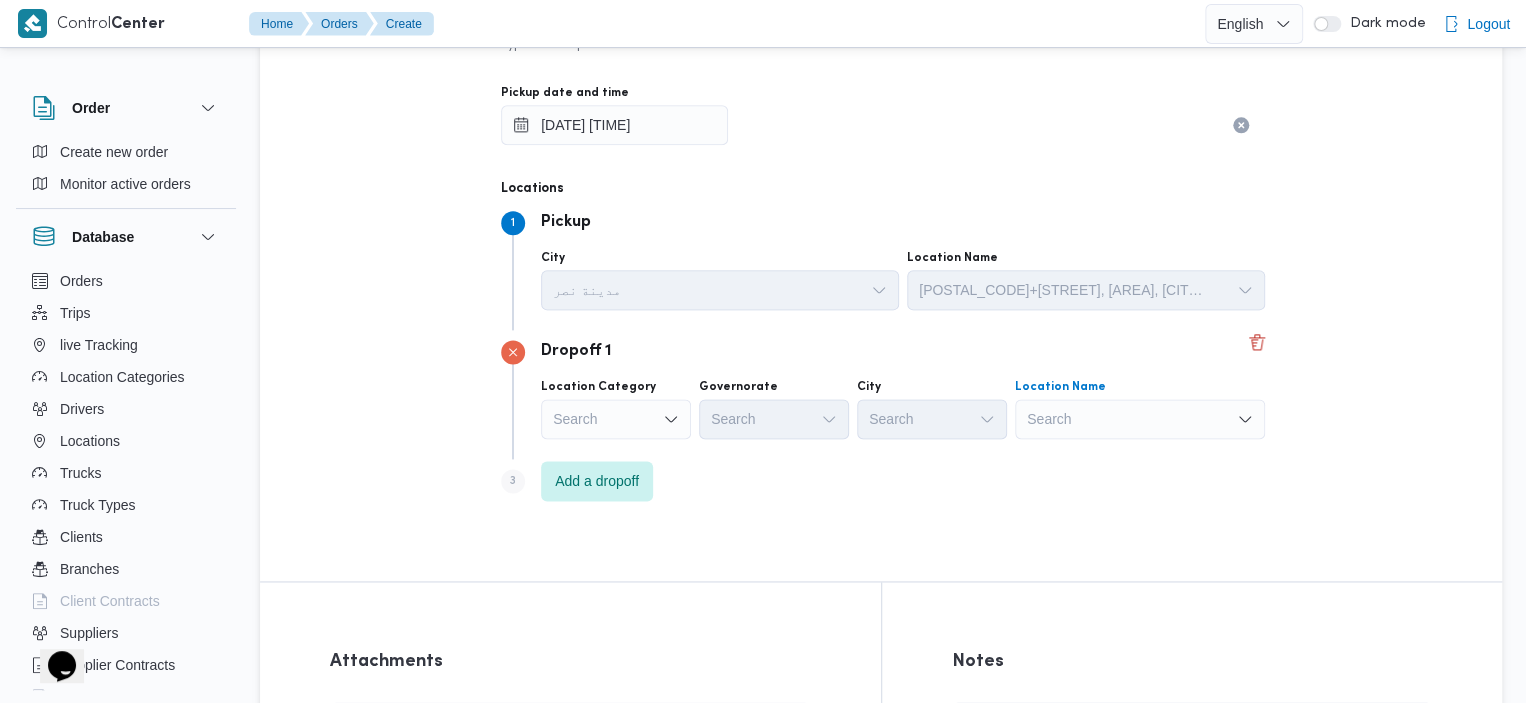 click on "Search" at bounding box center (1140, 419) 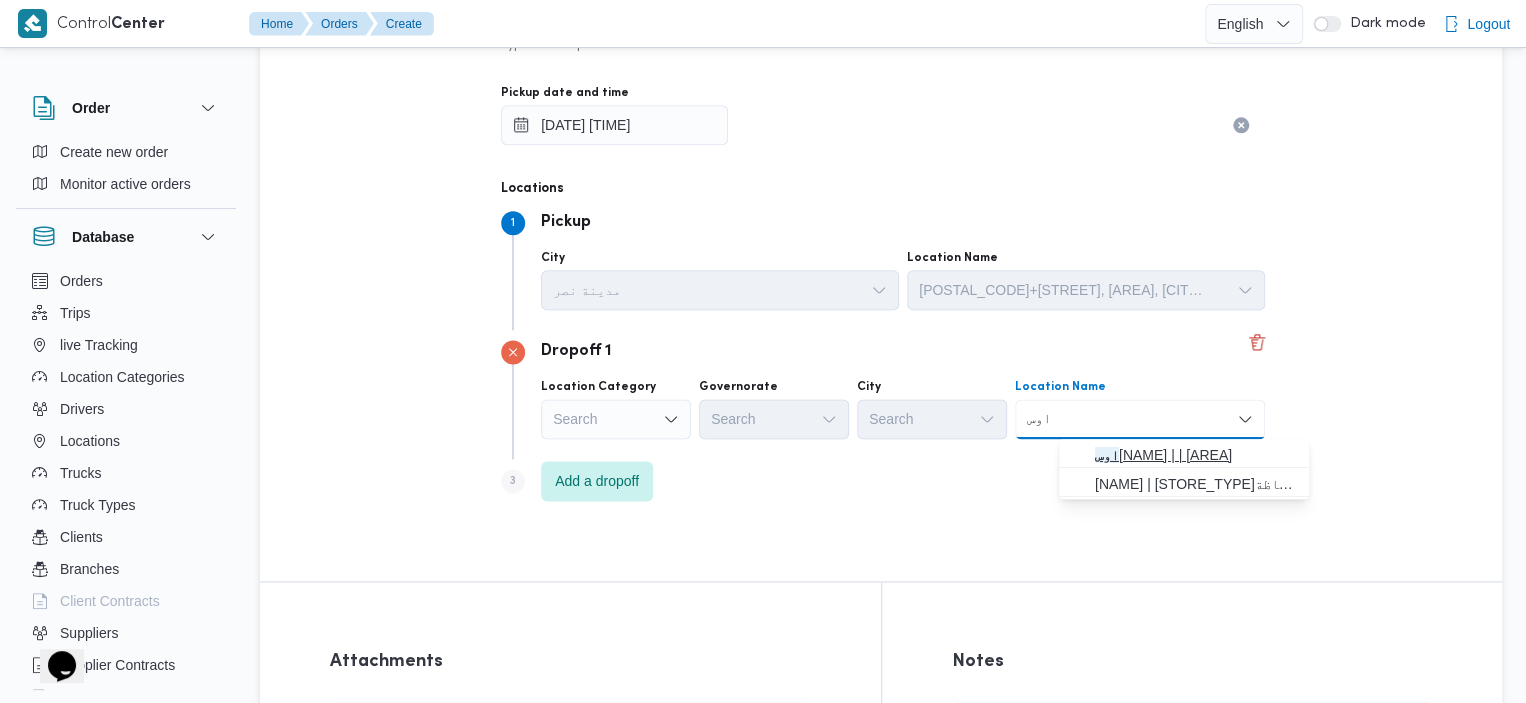 type on "اوس" 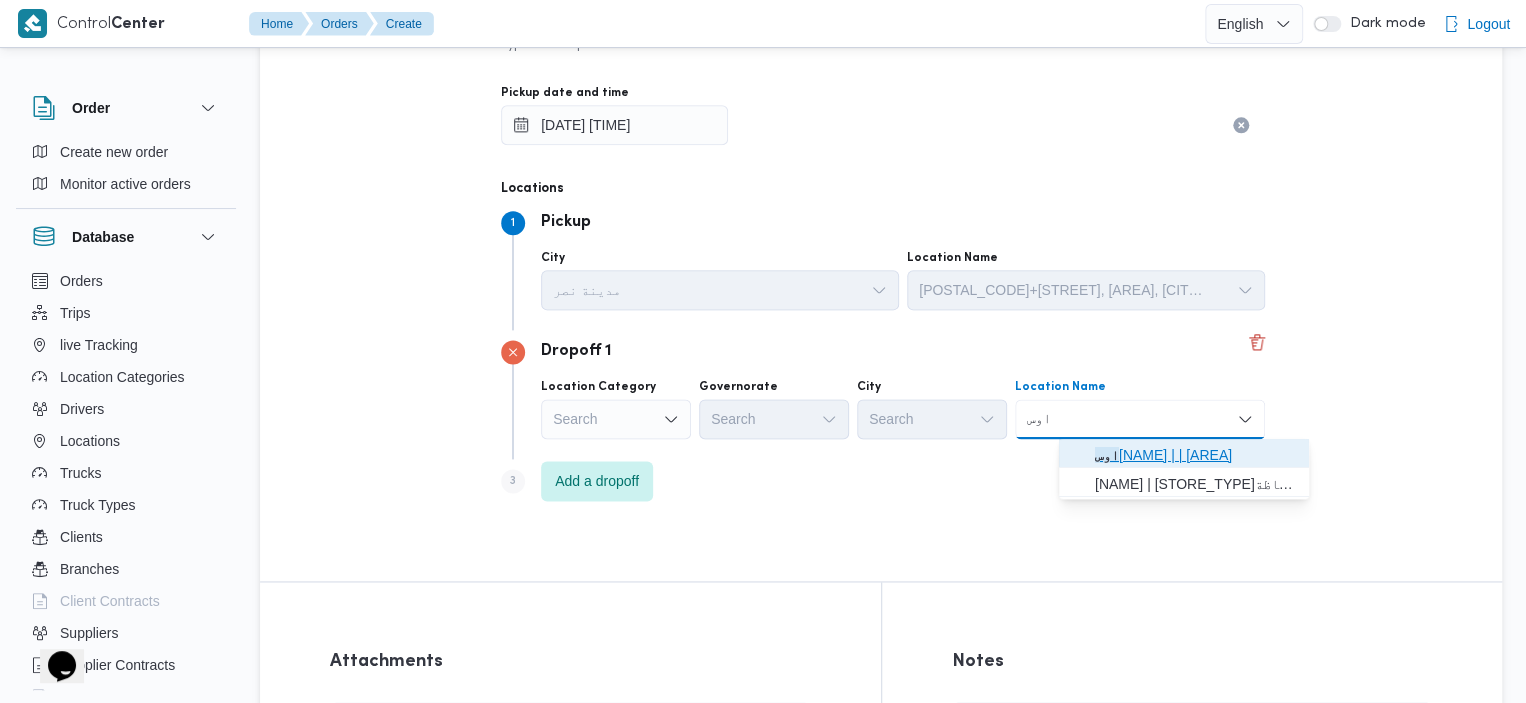 click on "[NAME] |  | [AREA]" at bounding box center (1196, 455) 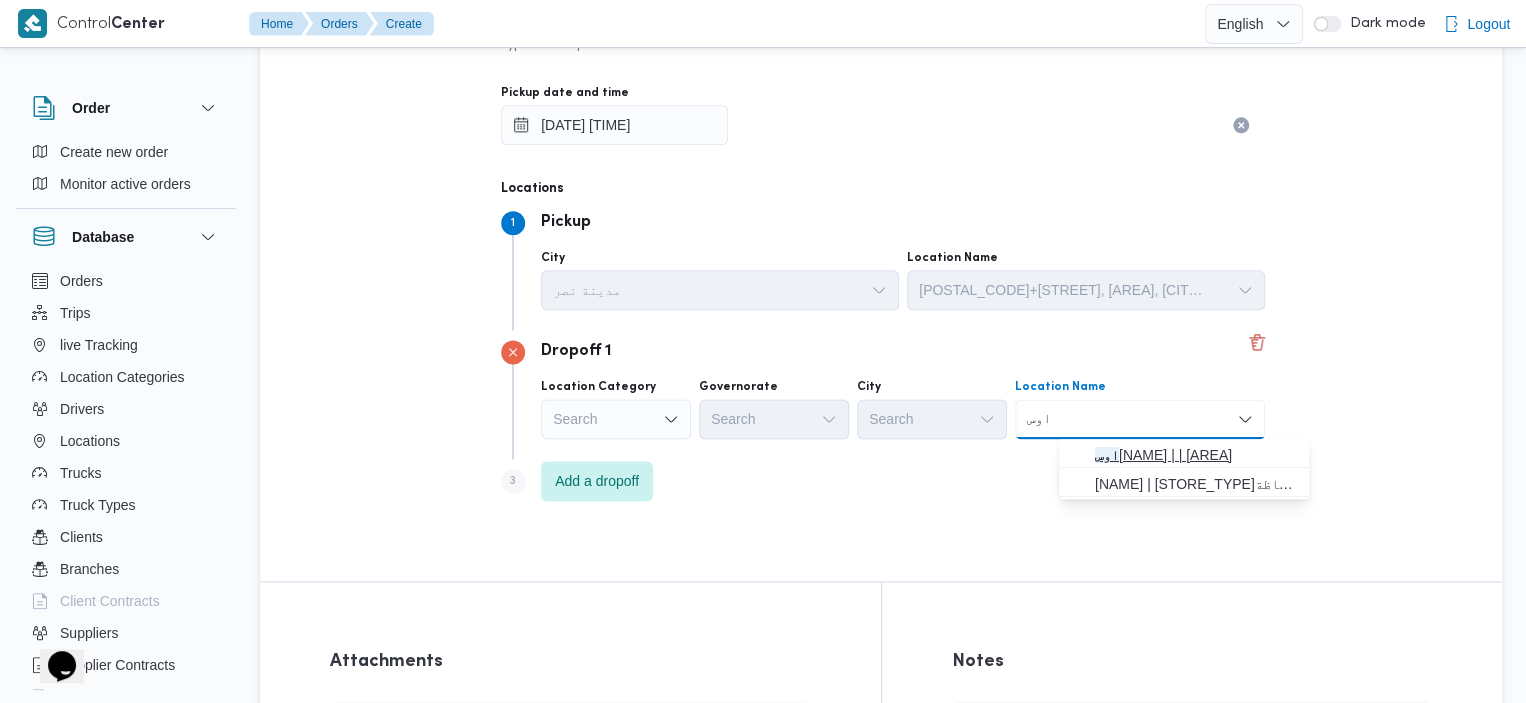 type 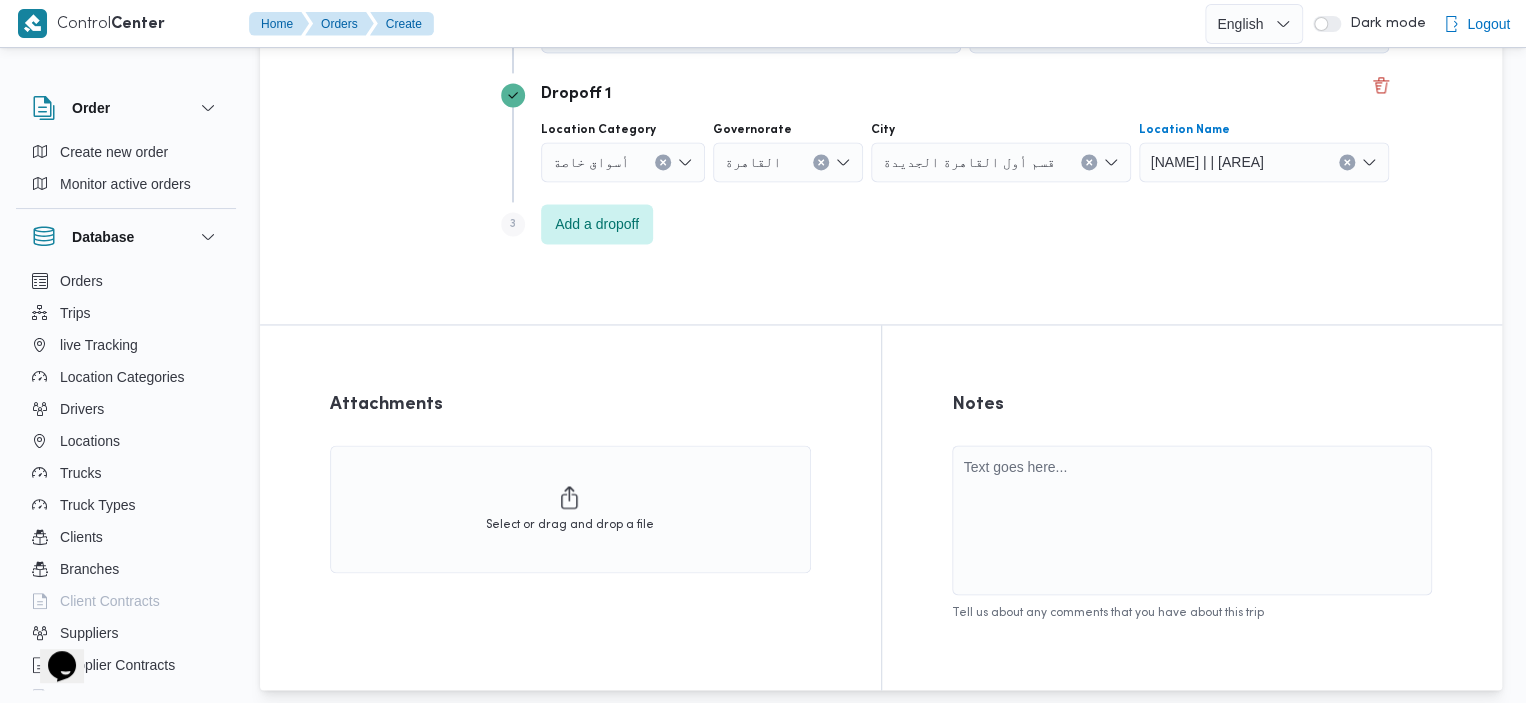 scroll, scrollTop: 1483, scrollLeft: 0, axis: vertical 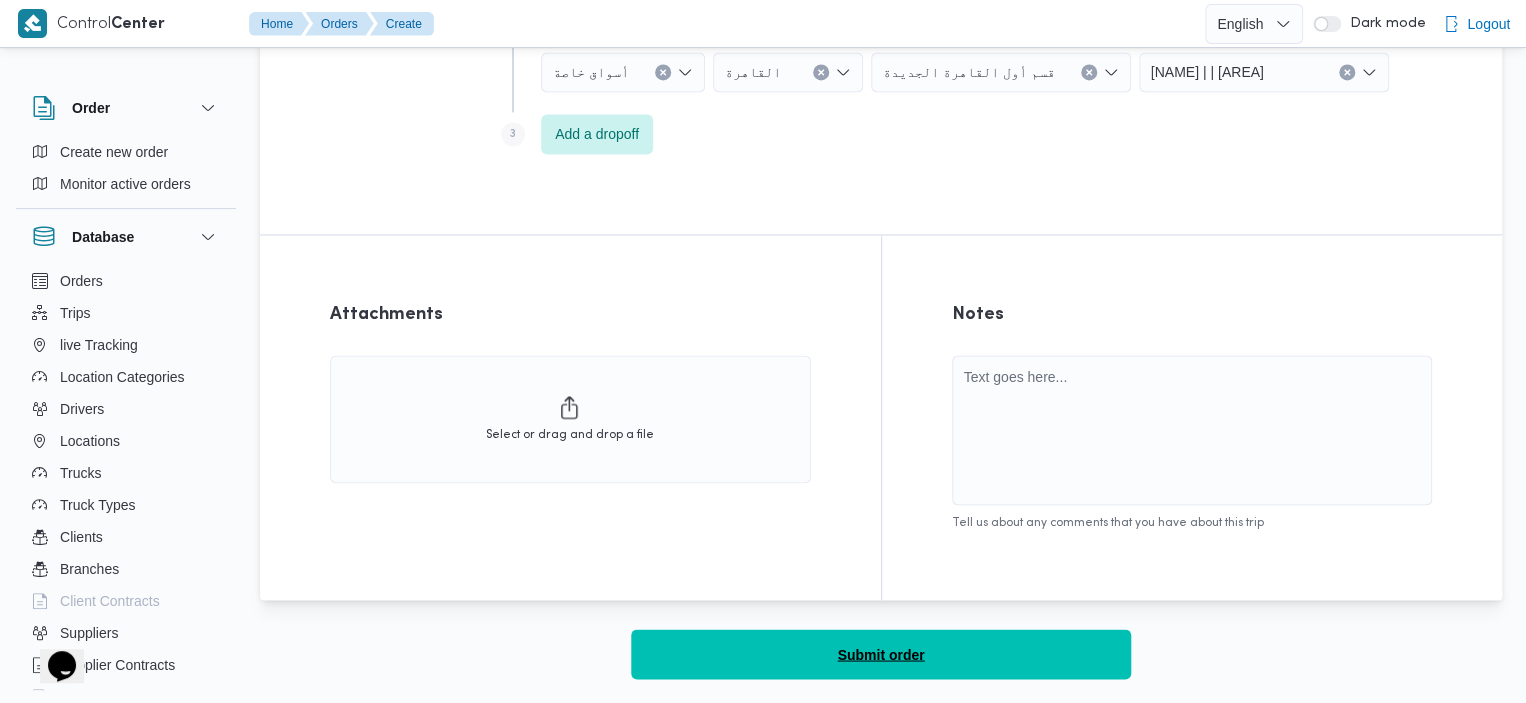 click on "Submit order" at bounding box center [881, 654] 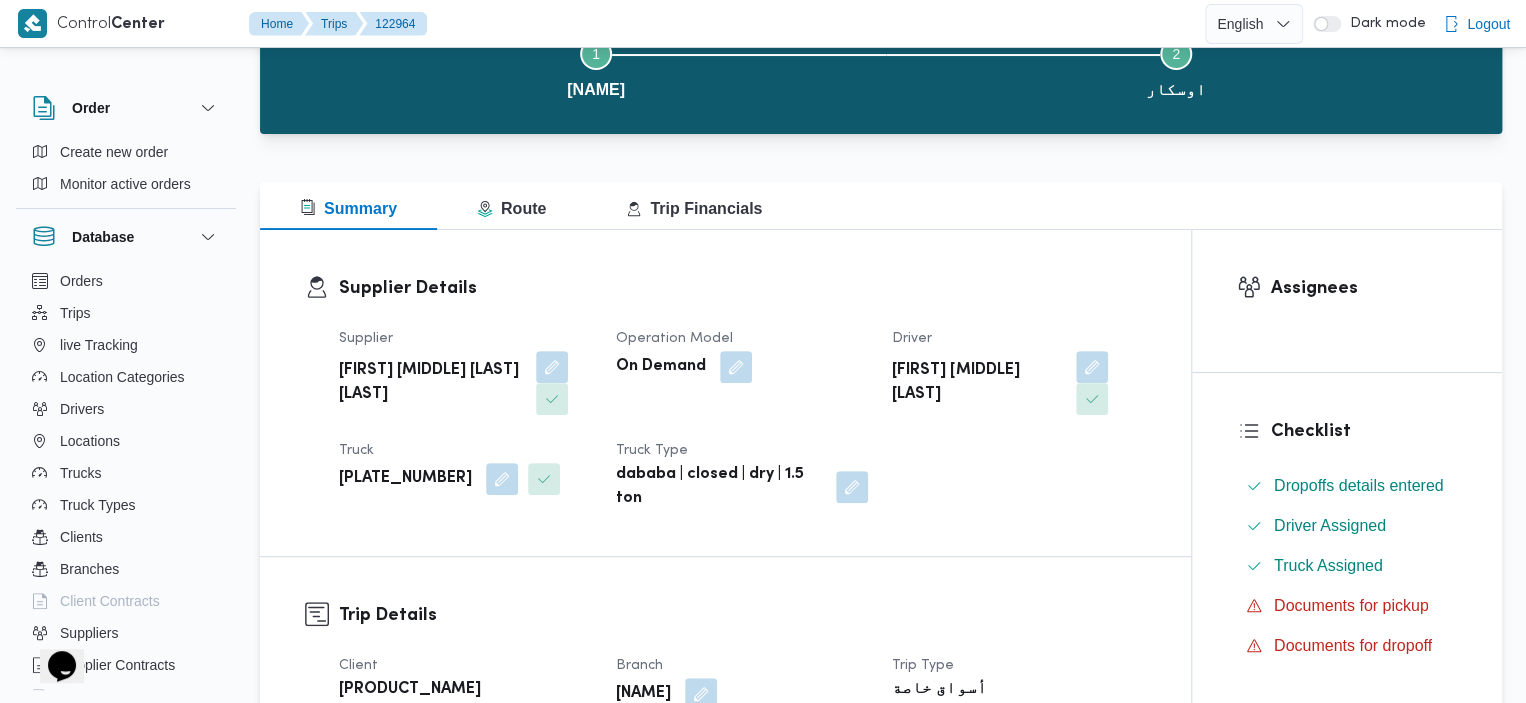 scroll, scrollTop: 0, scrollLeft: 0, axis: both 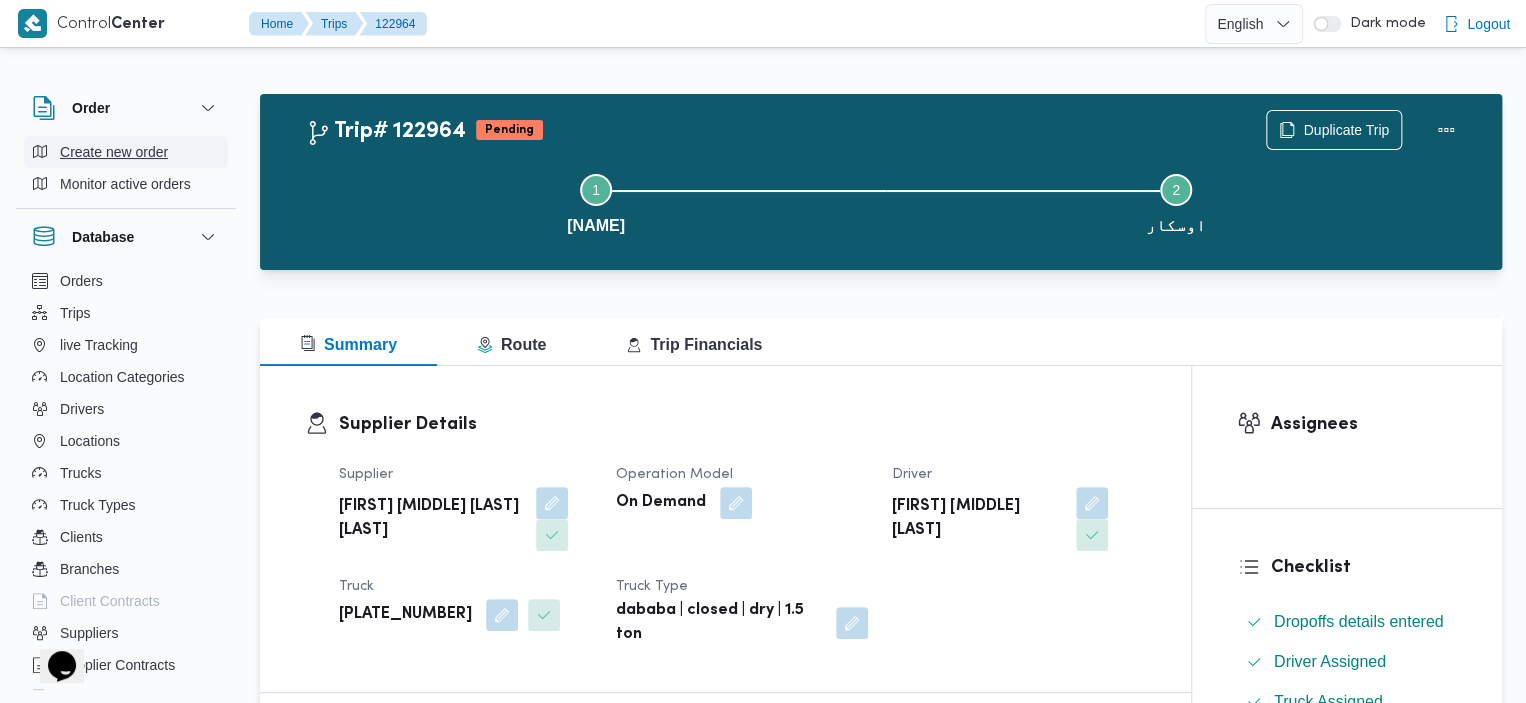 click on "Create new order" at bounding box center [114, 152] 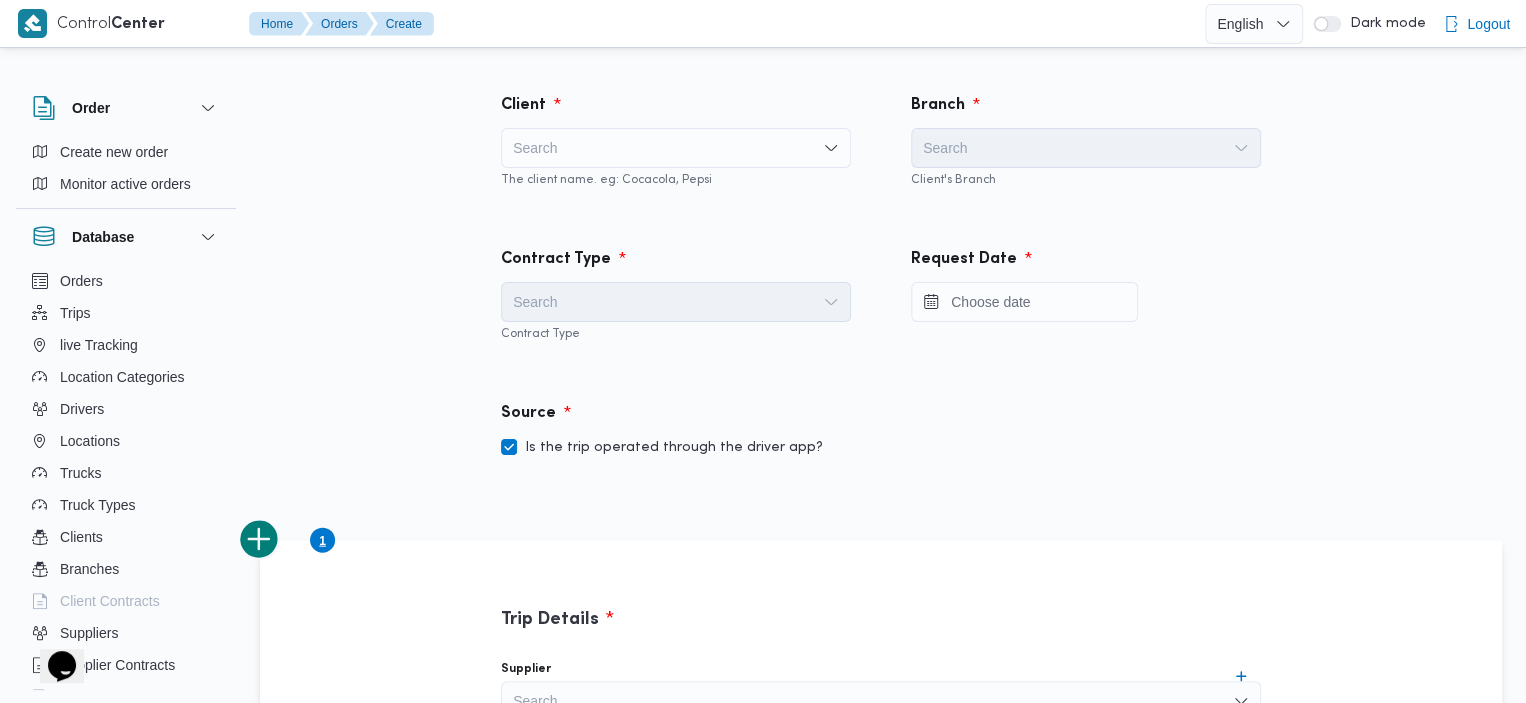 click on "Search" at bounding box center [676, 148] 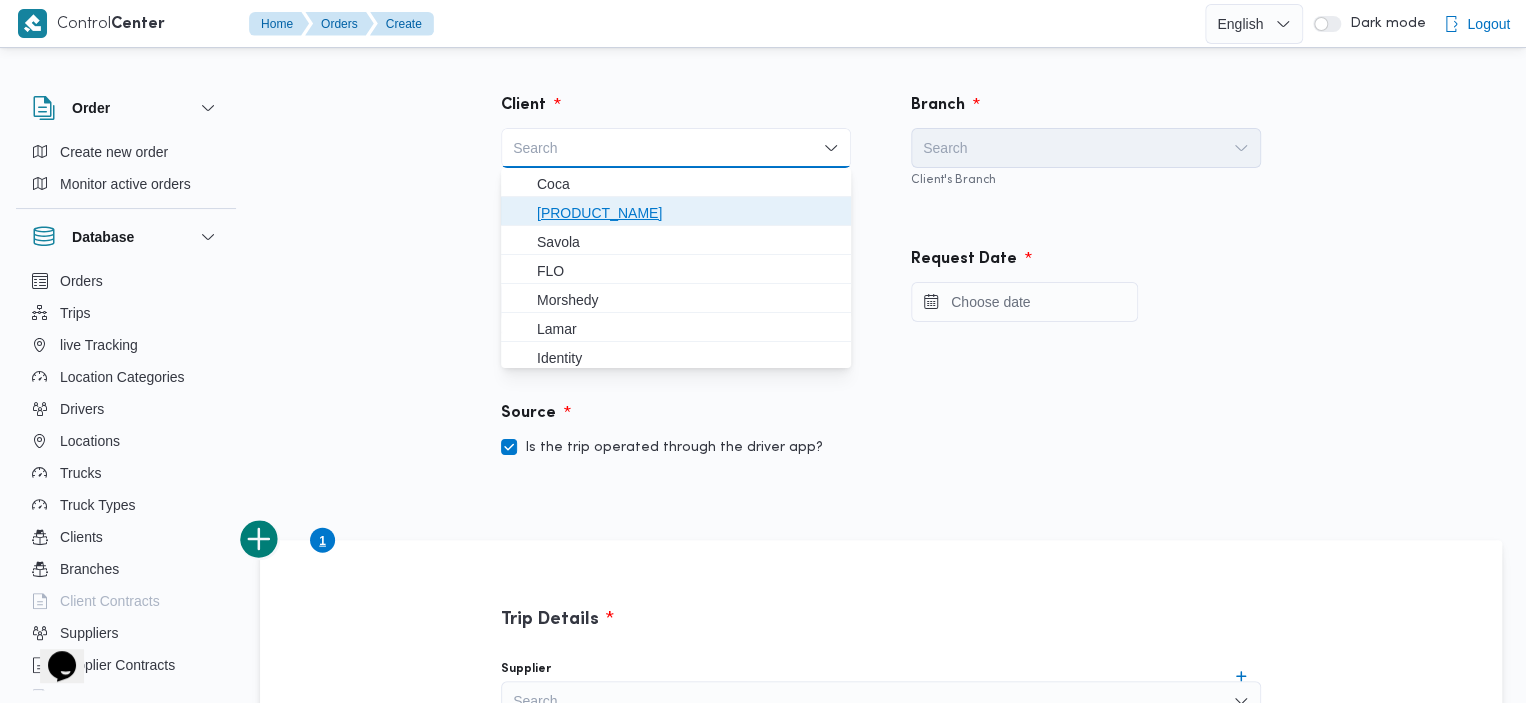 click on "[PRODUCT_NAME]" at bounding box center [688, 213] 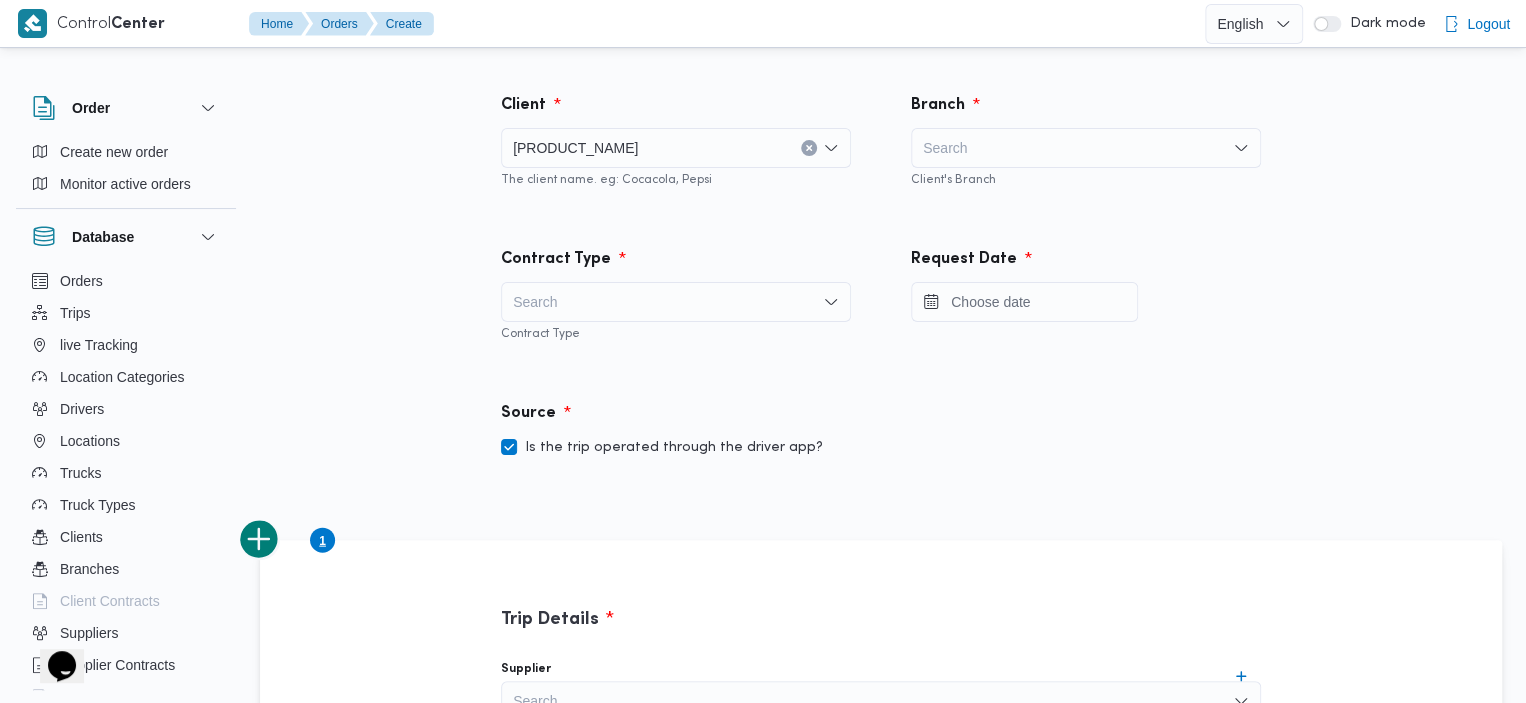 click on "Search" at bounding box center [1086, 148] 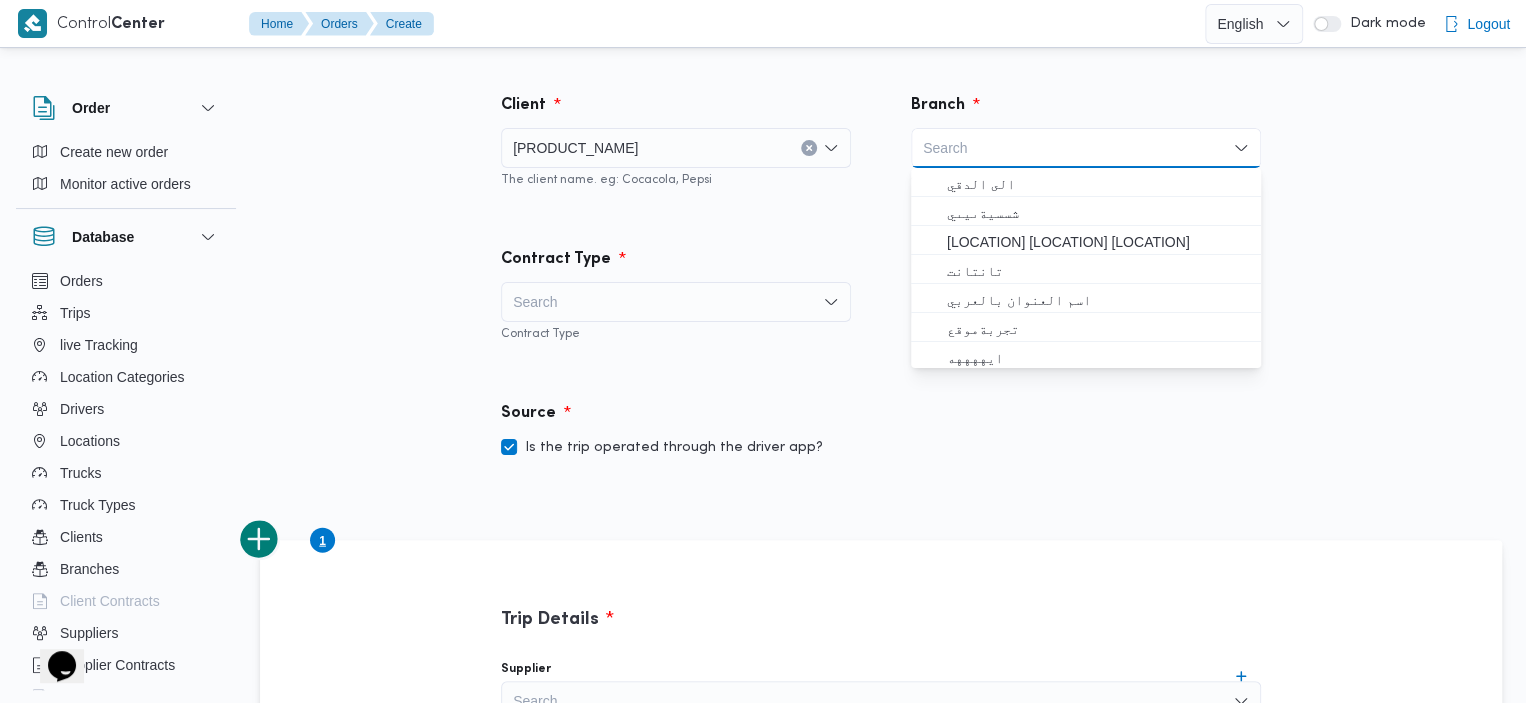 click on "Search" at bounding box center (1086, 148) 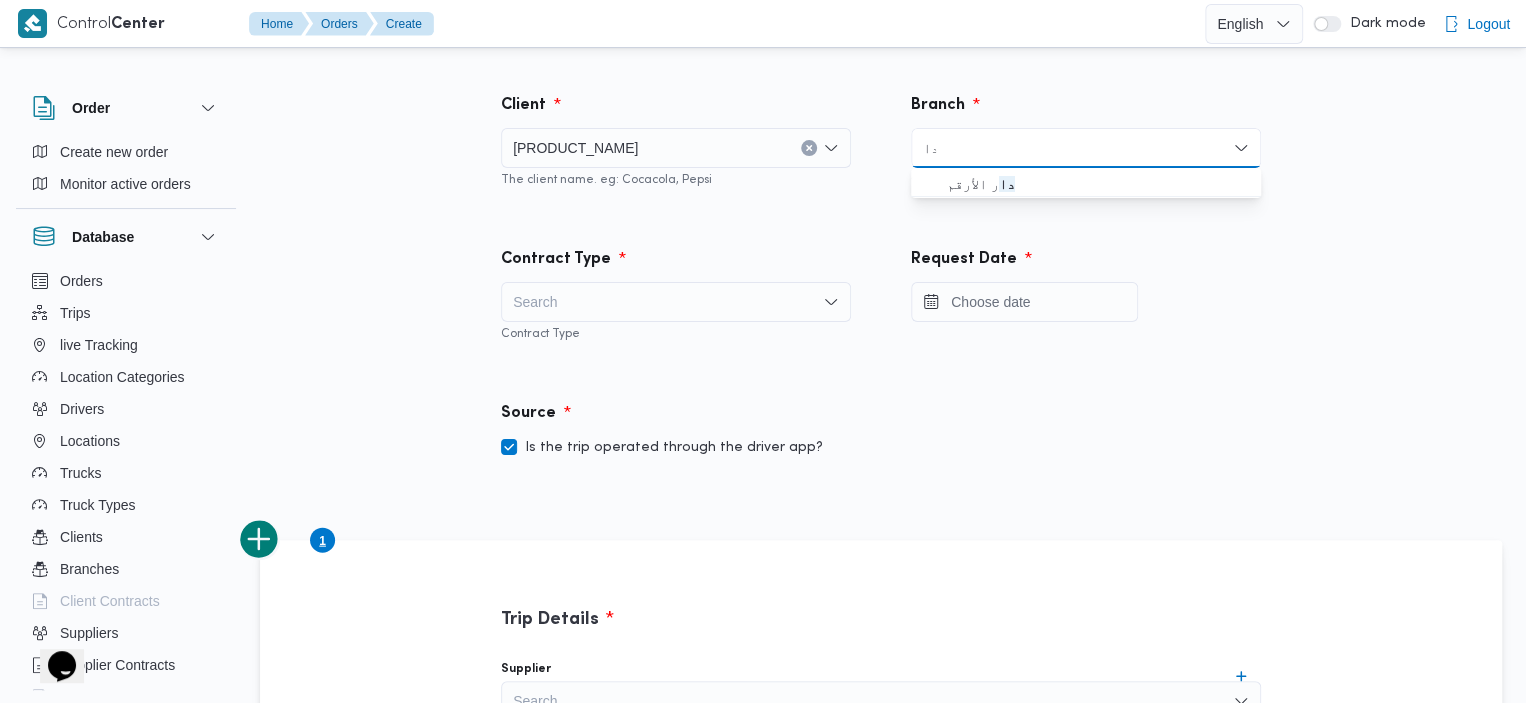 type on "د" 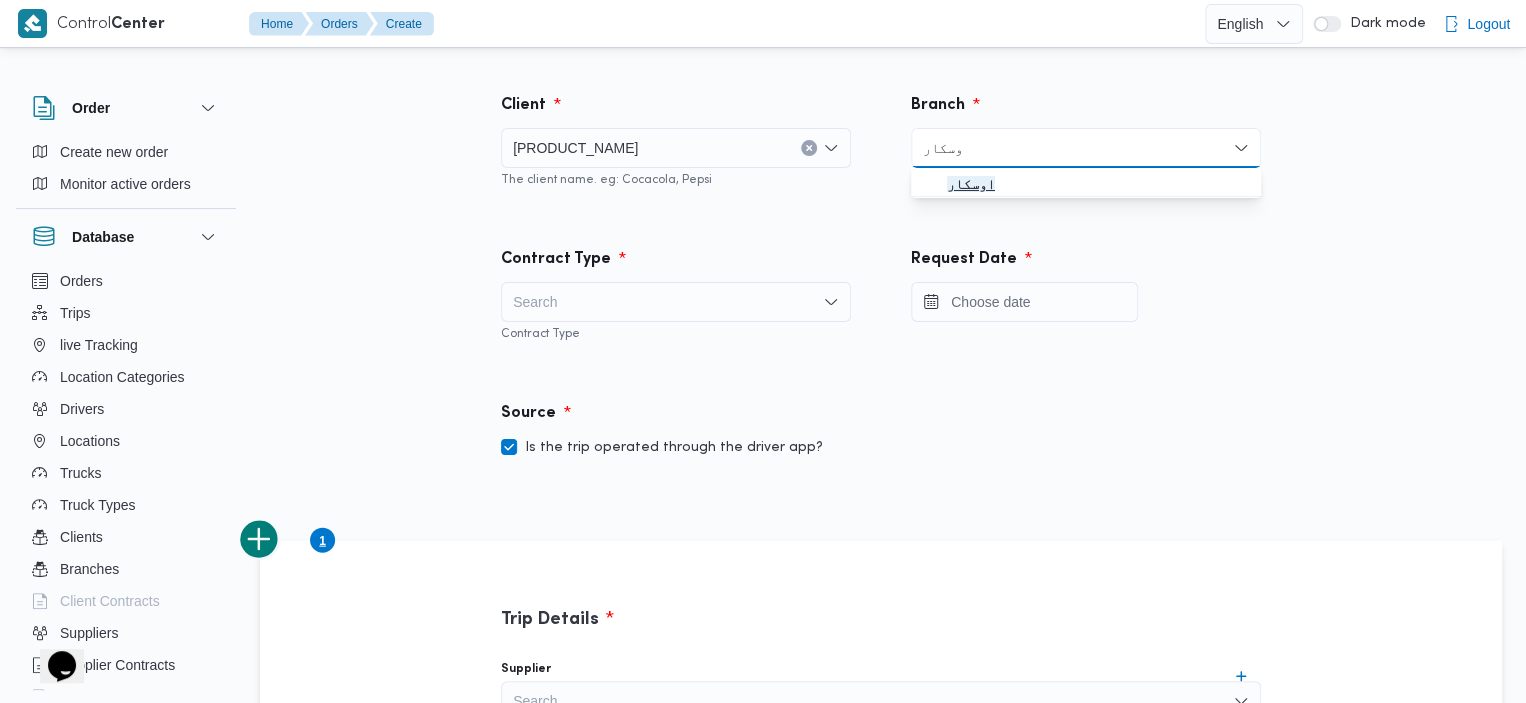 type on "اوسكار" 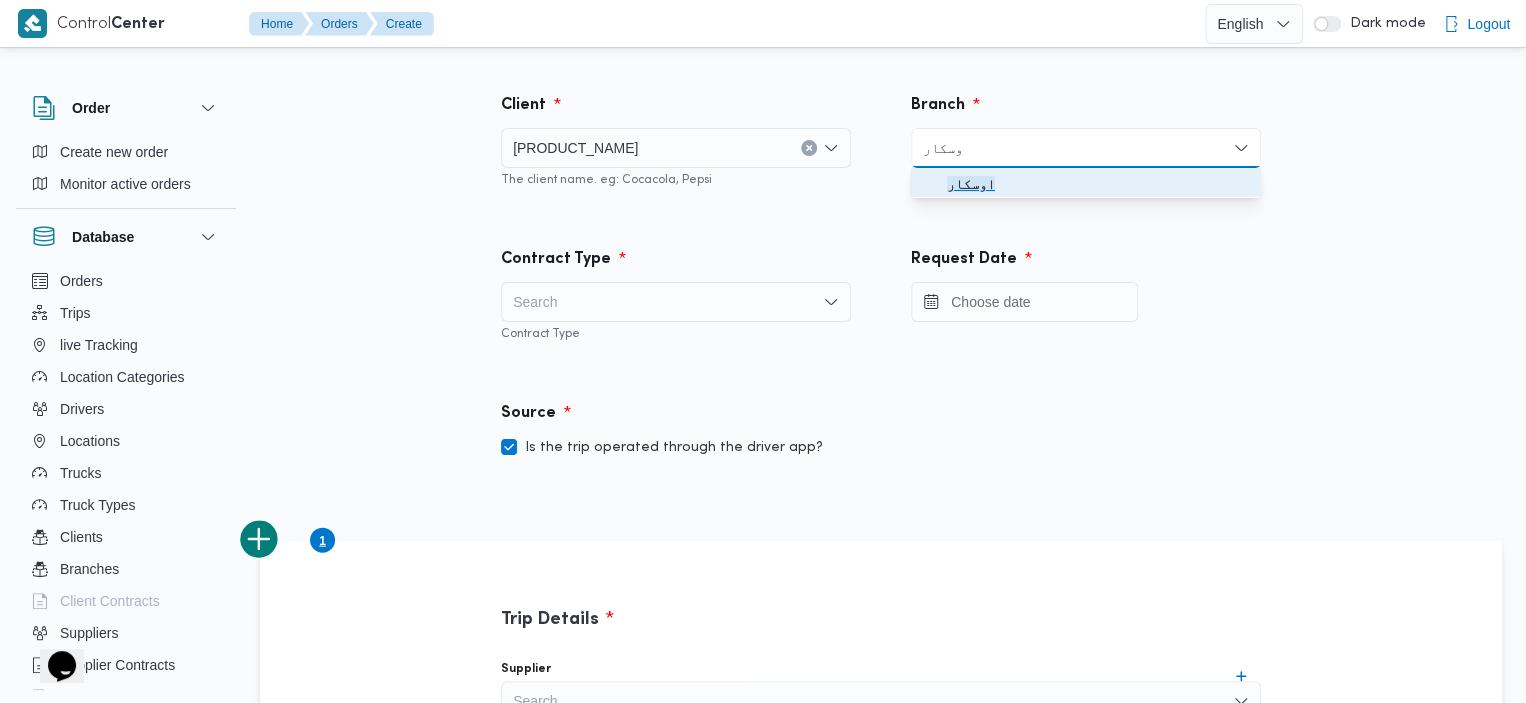 click on "اوسكار" 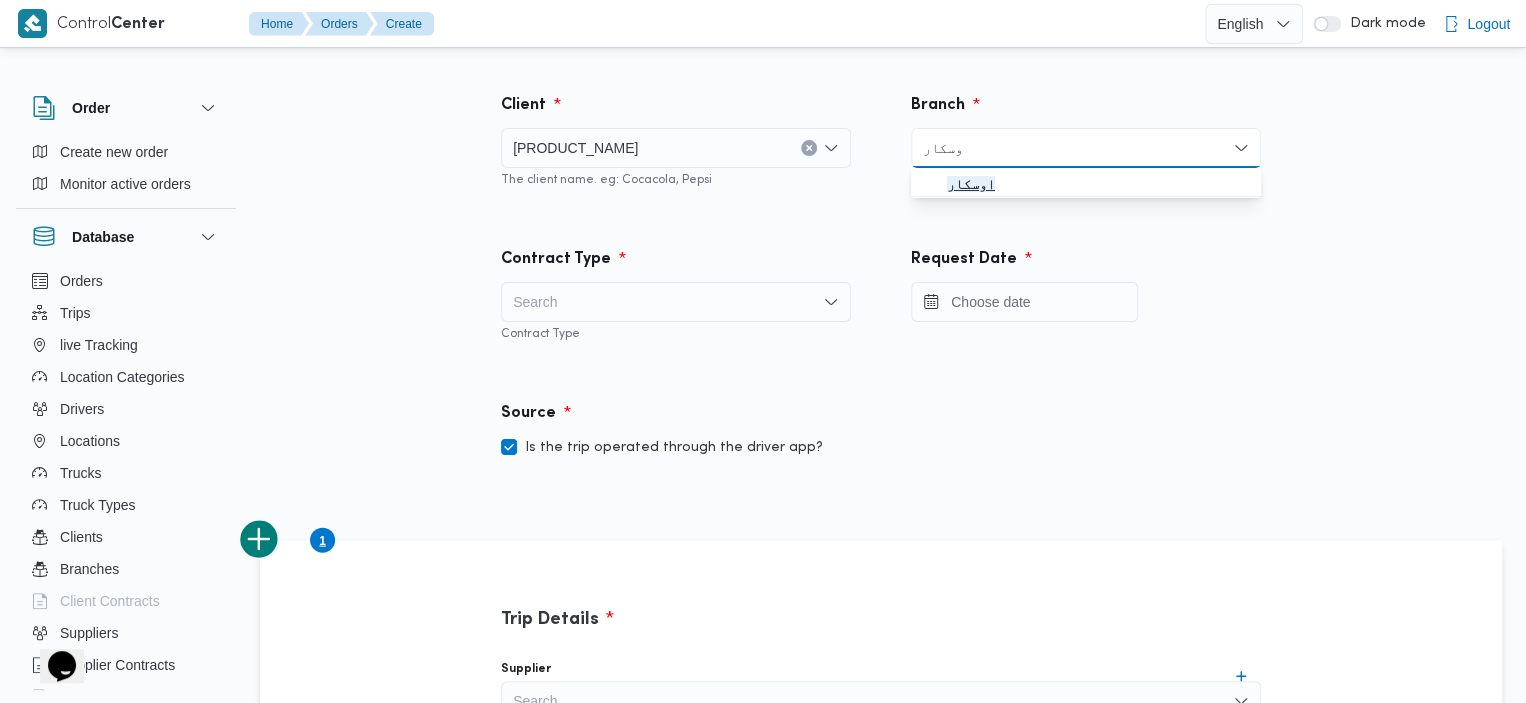 type 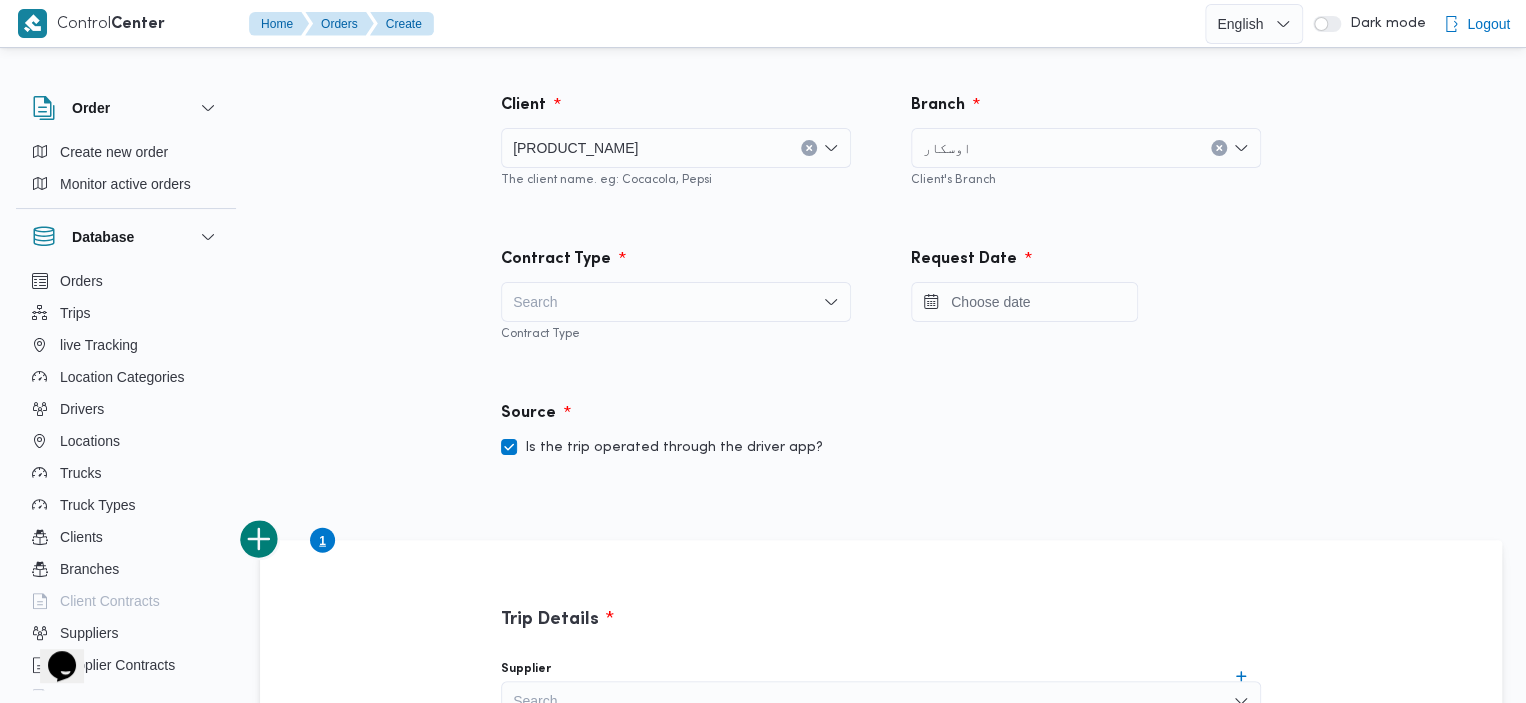 click on "Search" at bounding box center [676, 302] 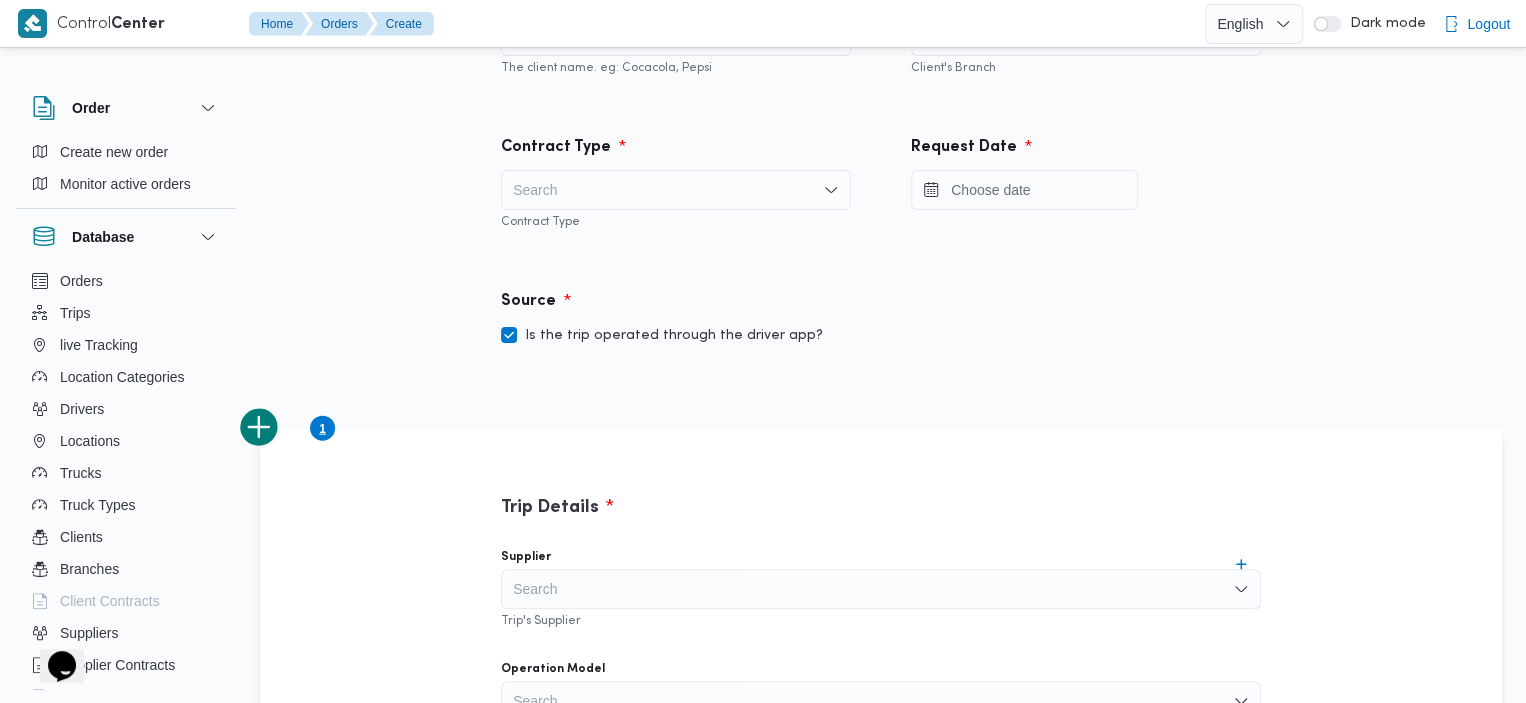 scroll, scrollTop: 0, scrollLeft: 0, axis: both 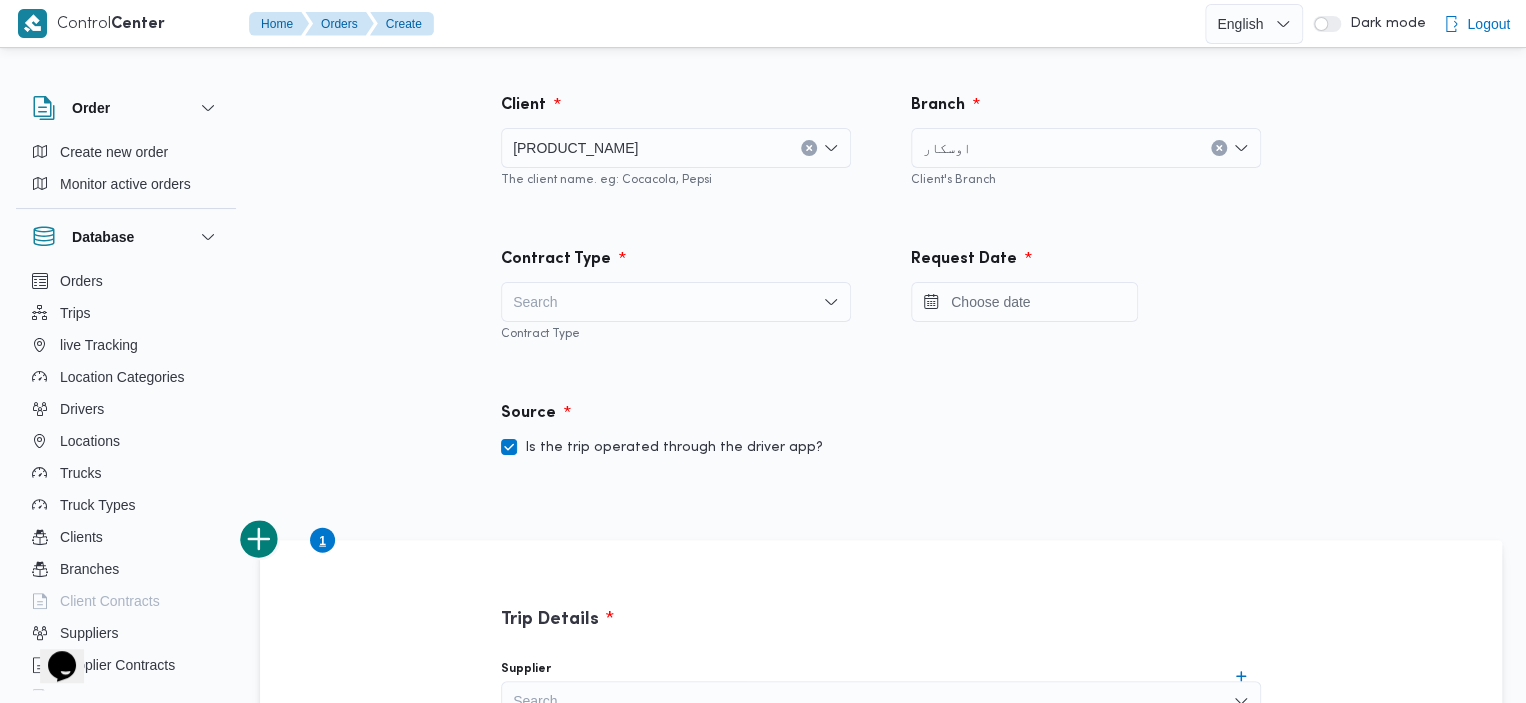 click on "Search" at bounding box center (676, 302) 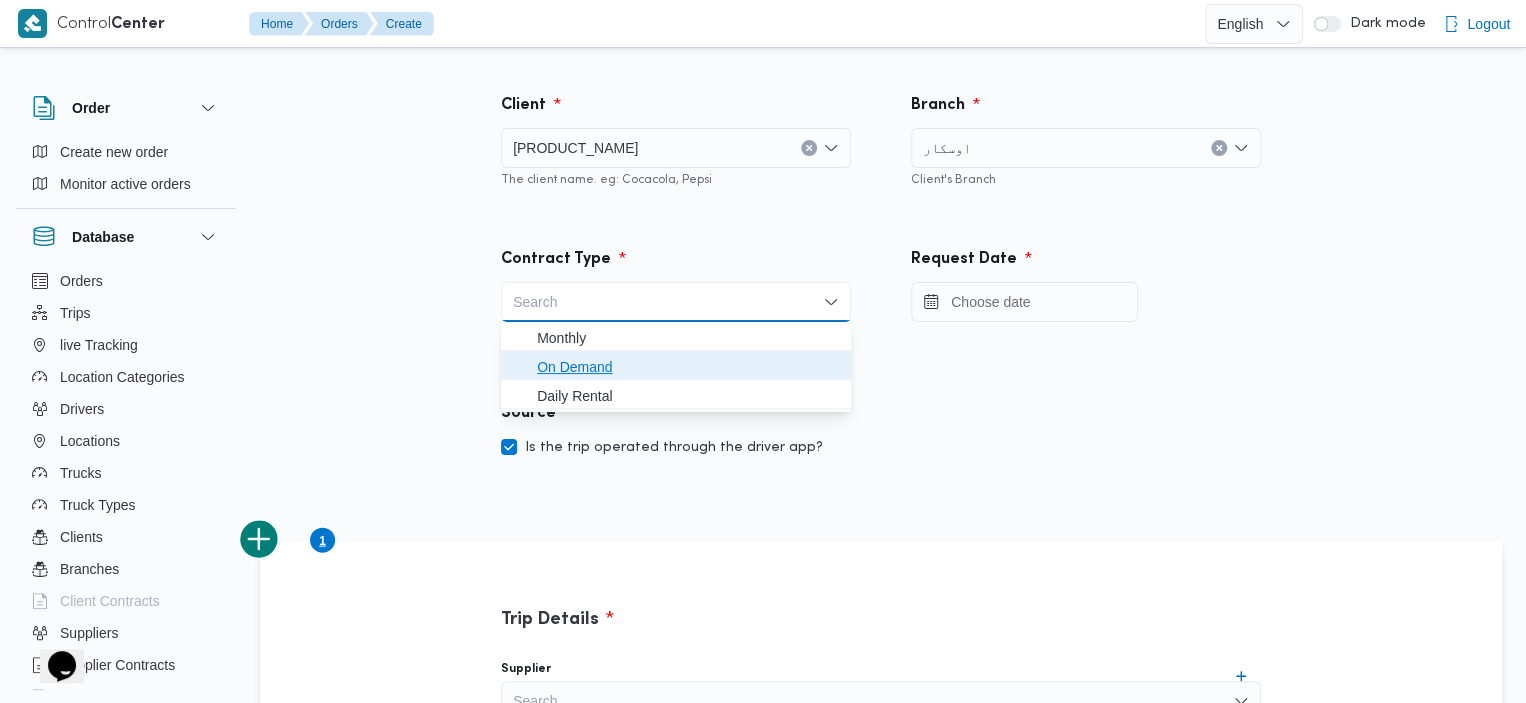click on "On Demand" at bounding box center [688, 367] 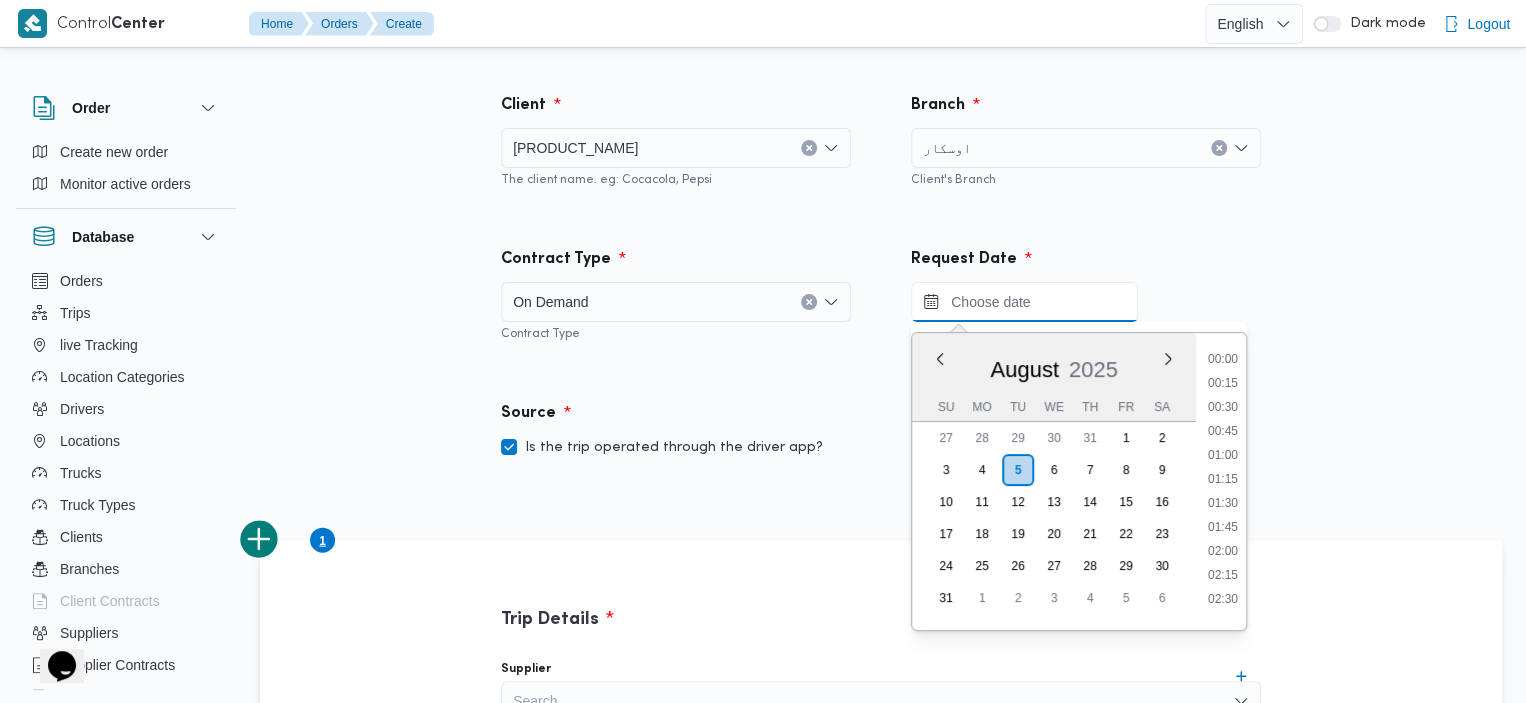 click at bounding box center (1024, 302) 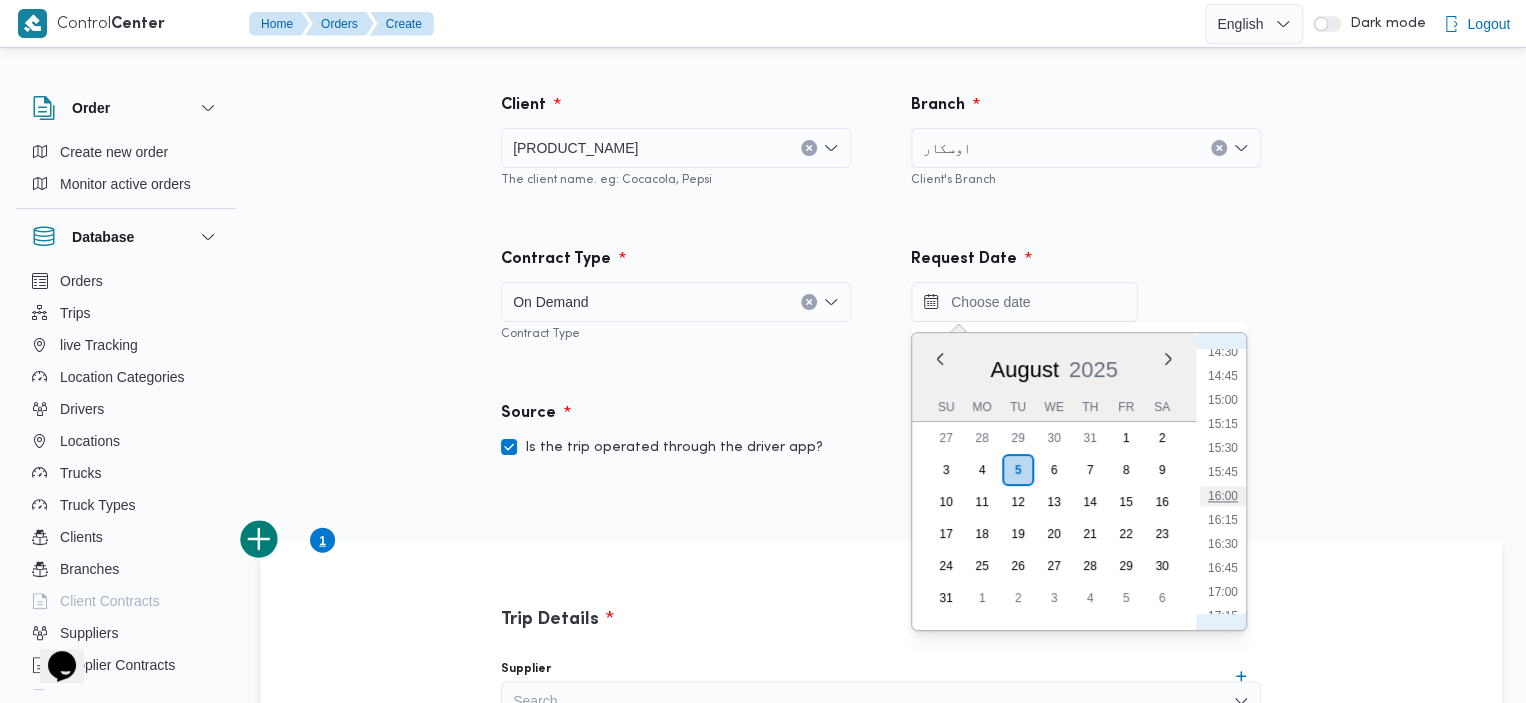 click on "16:00" at bounding box center (1223, 496) 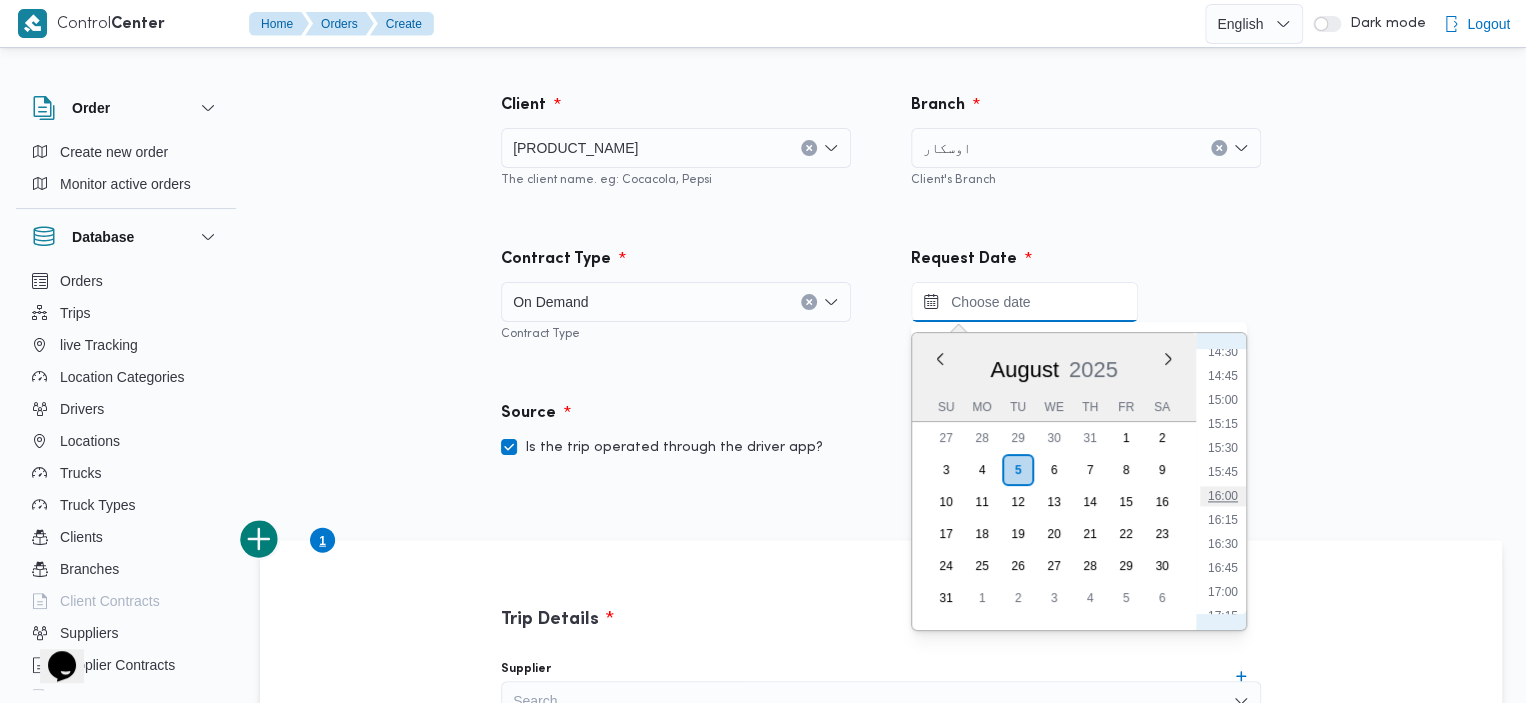 type on "[DATE] [TIME]" 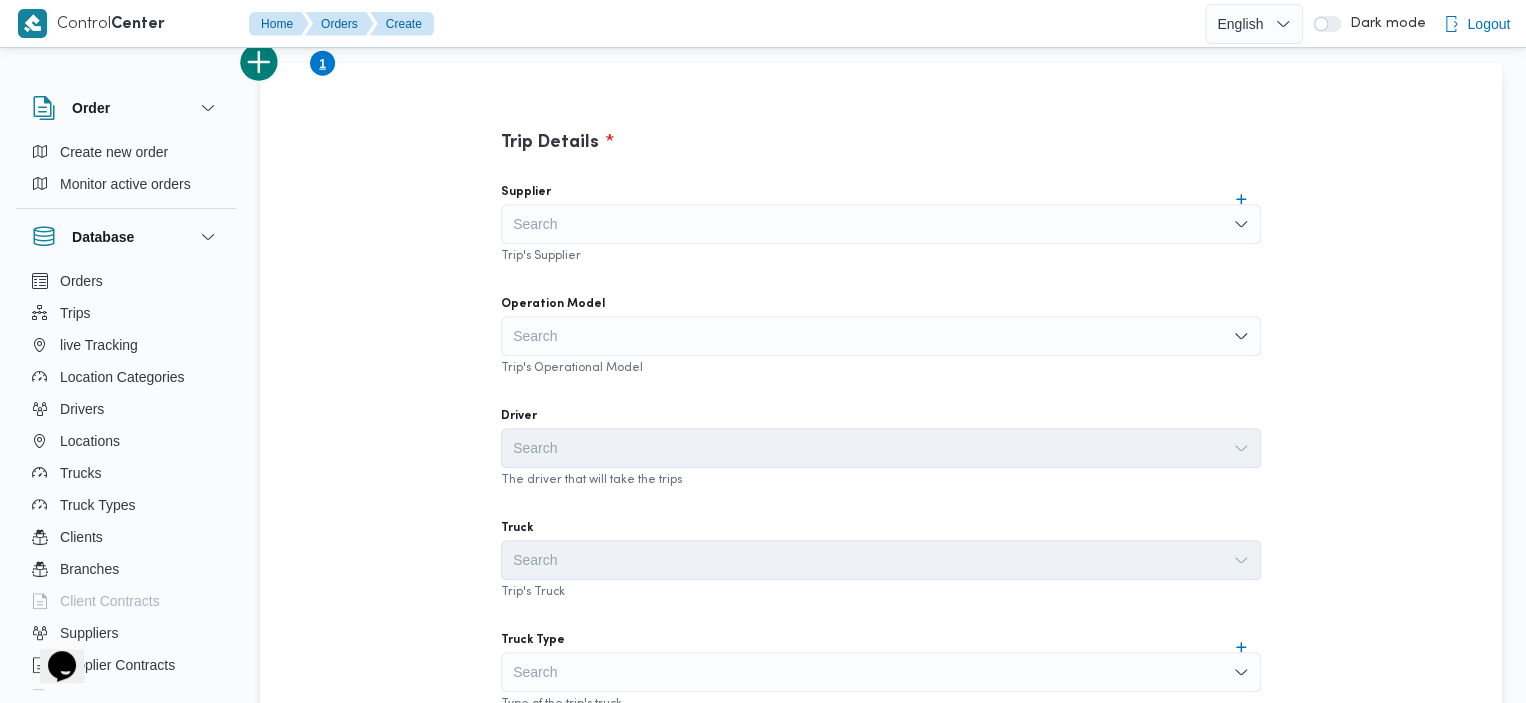 scroll, scrollTop: 490, scrollLeft: 0, axis: vertical 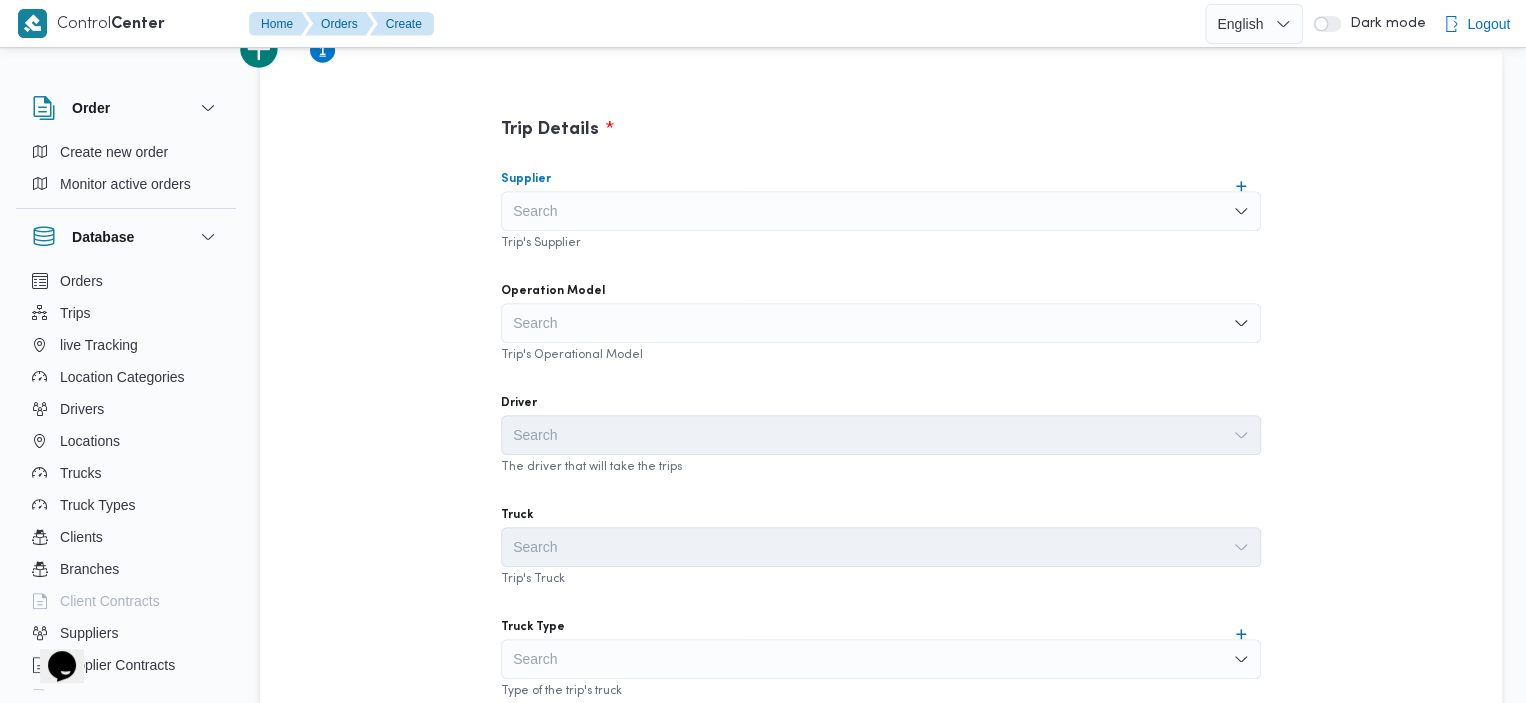 click on "Search" at bounding box center (881, 211) 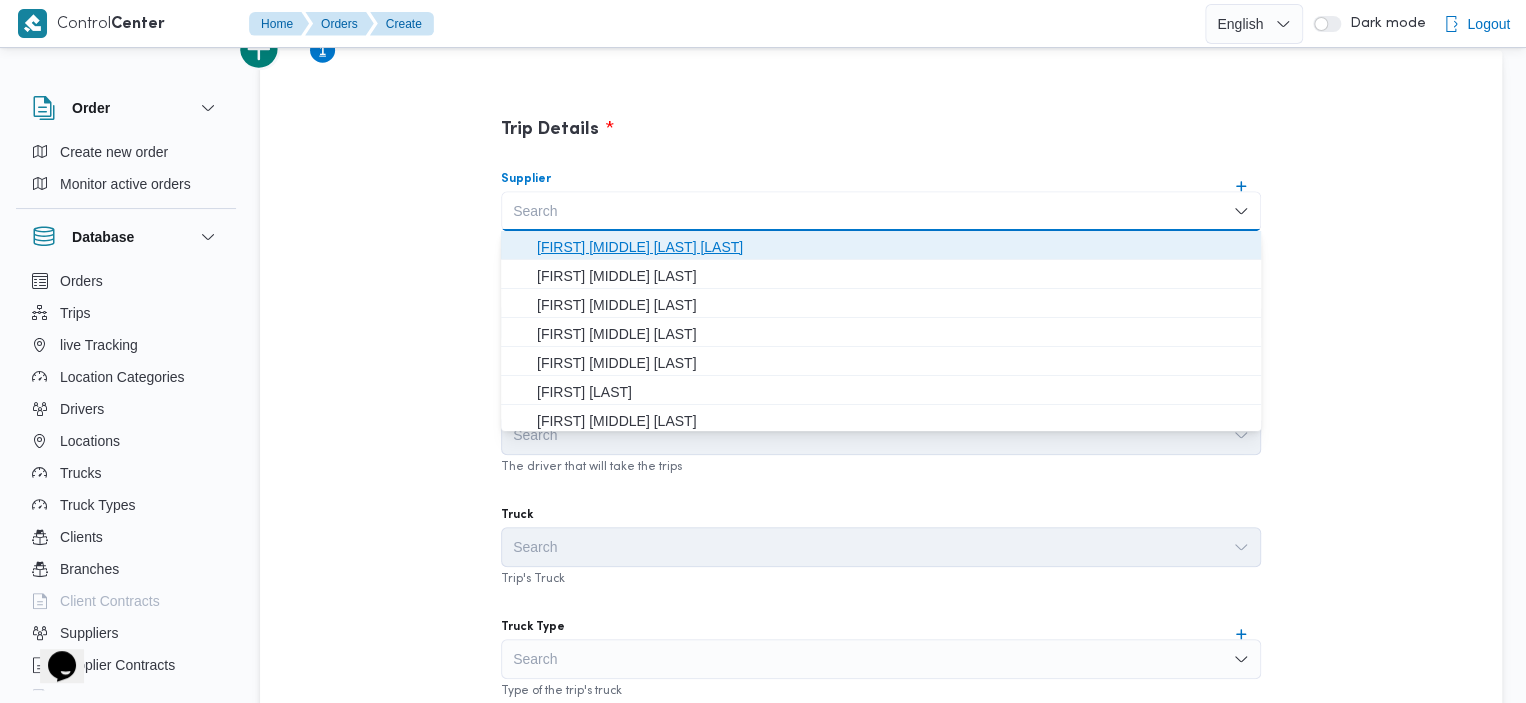 click on "[FIRST] [MIDDLE] [LAST] [LAST]" at bounding box center (893, 247) 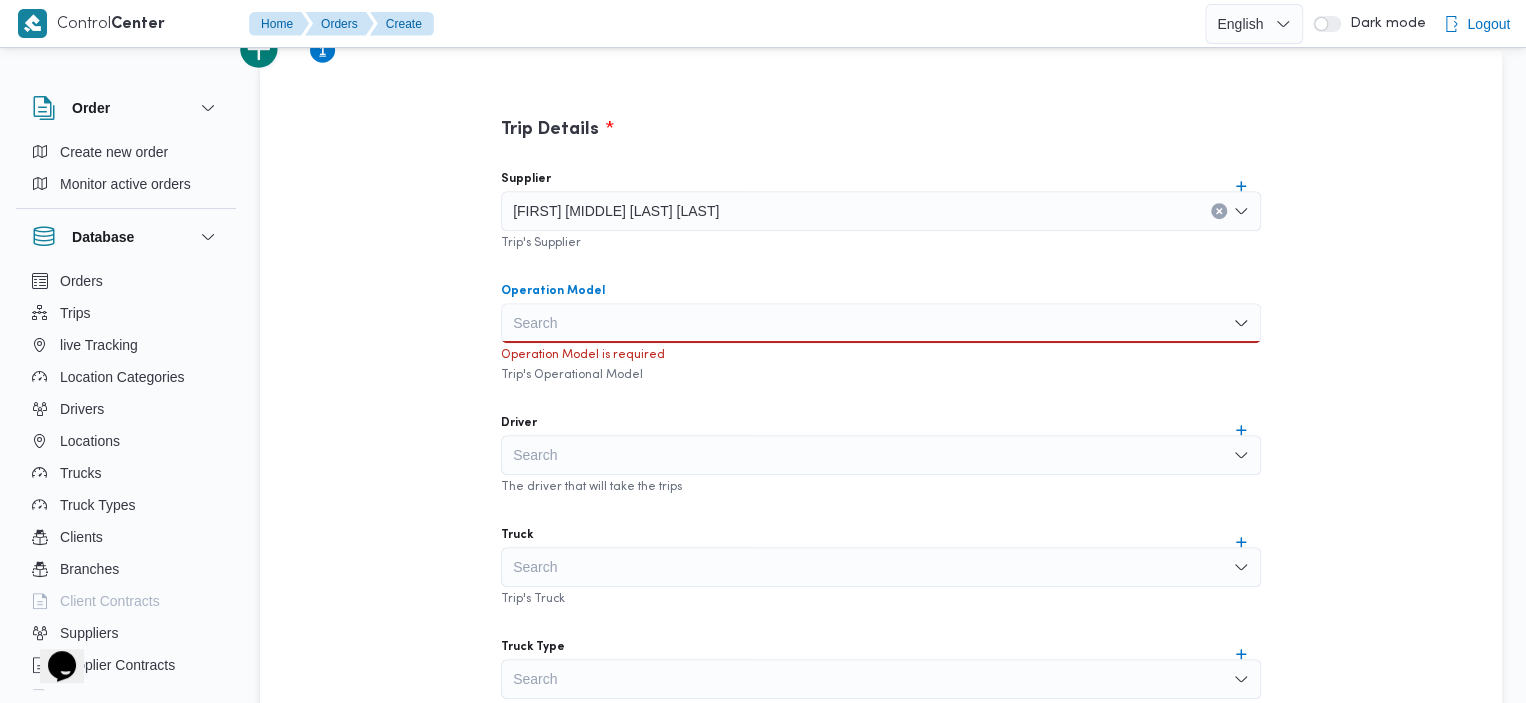 click on "Search" at bounding box center (881, 323) 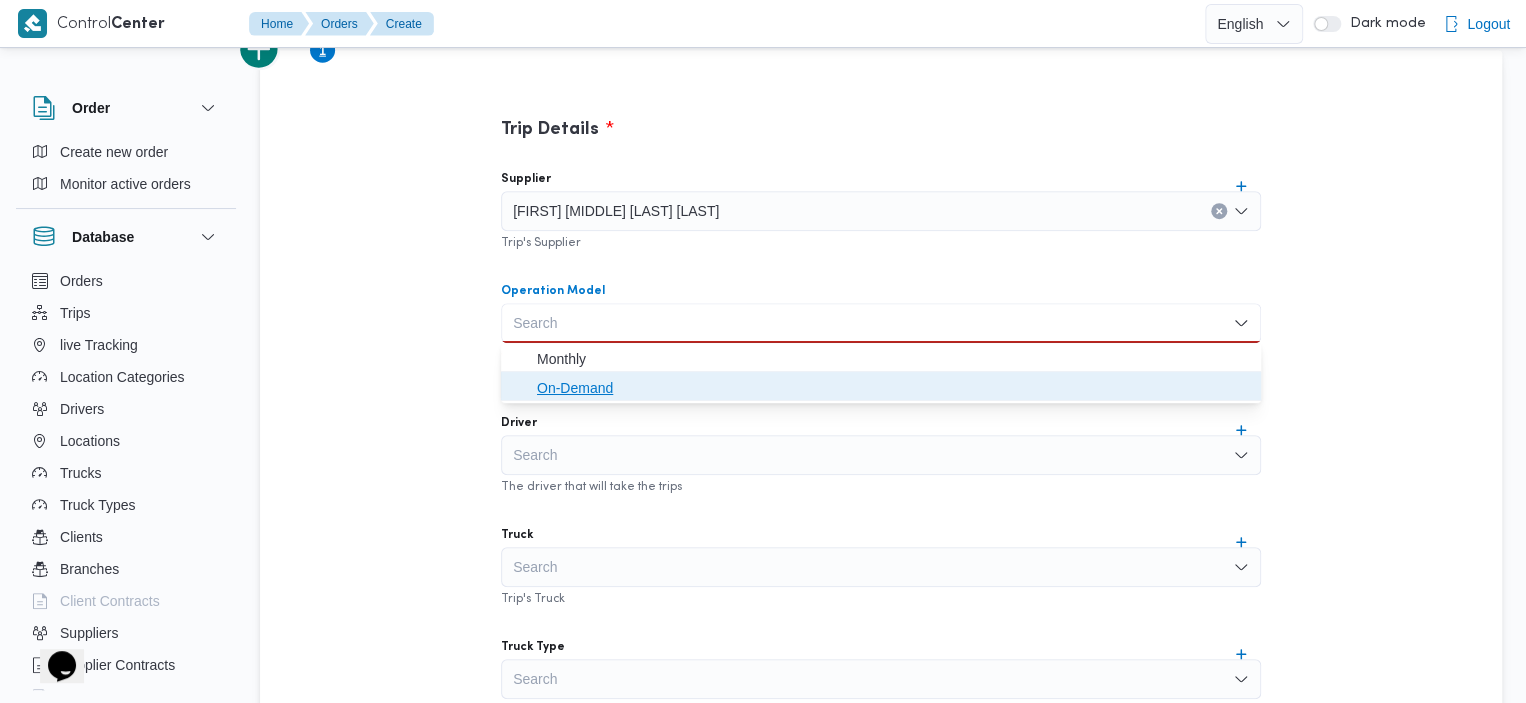 click on "On-Demand" at bounding box center (893, 388) 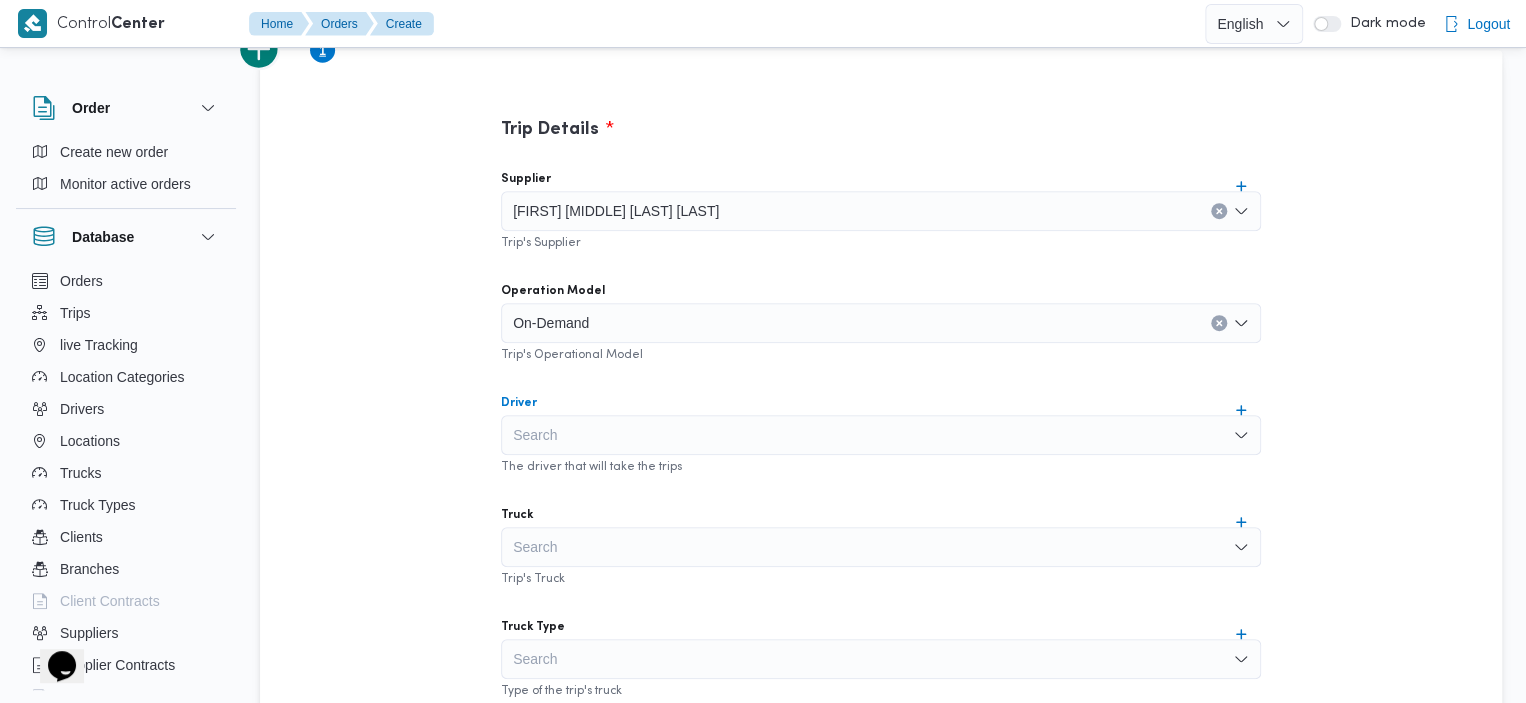 click on "Search" at bounding box center (881, 435) 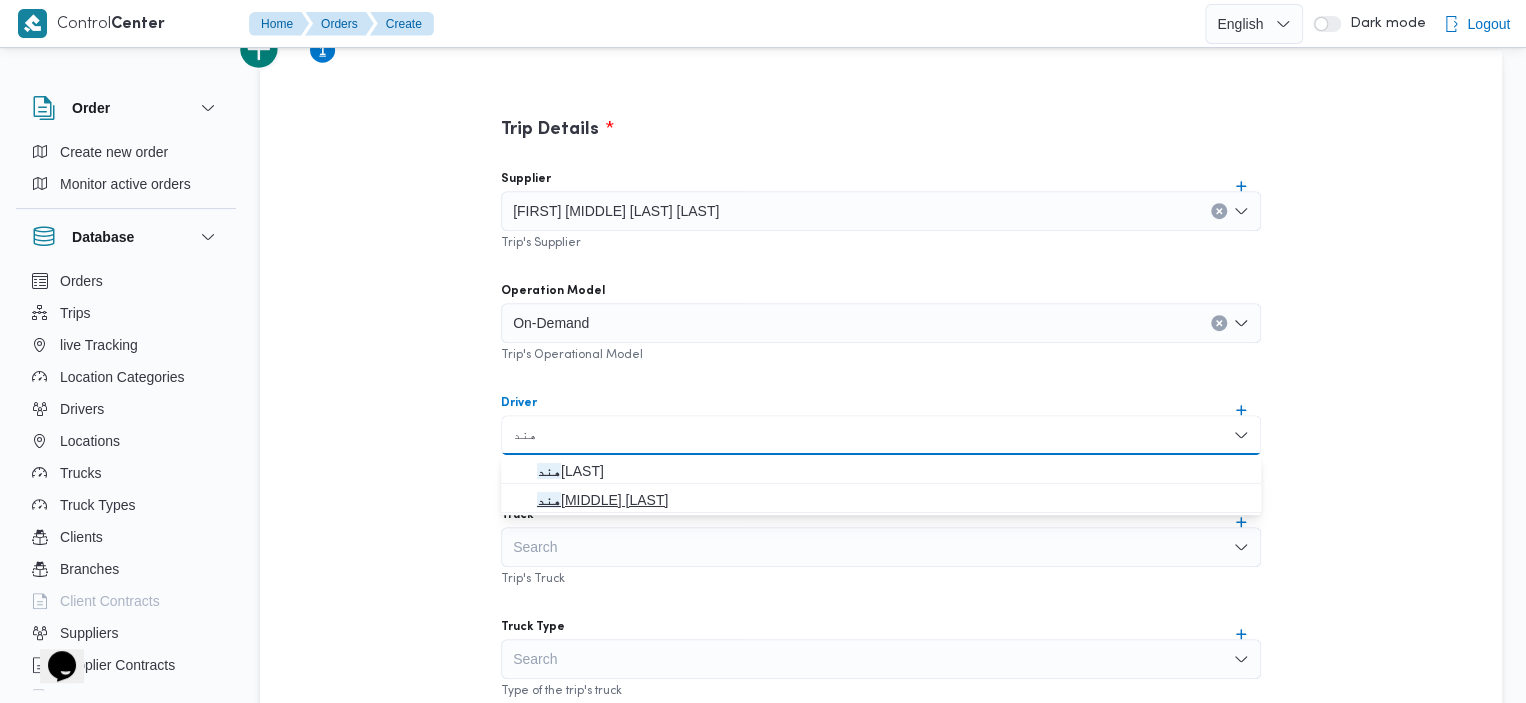 type on "هند" 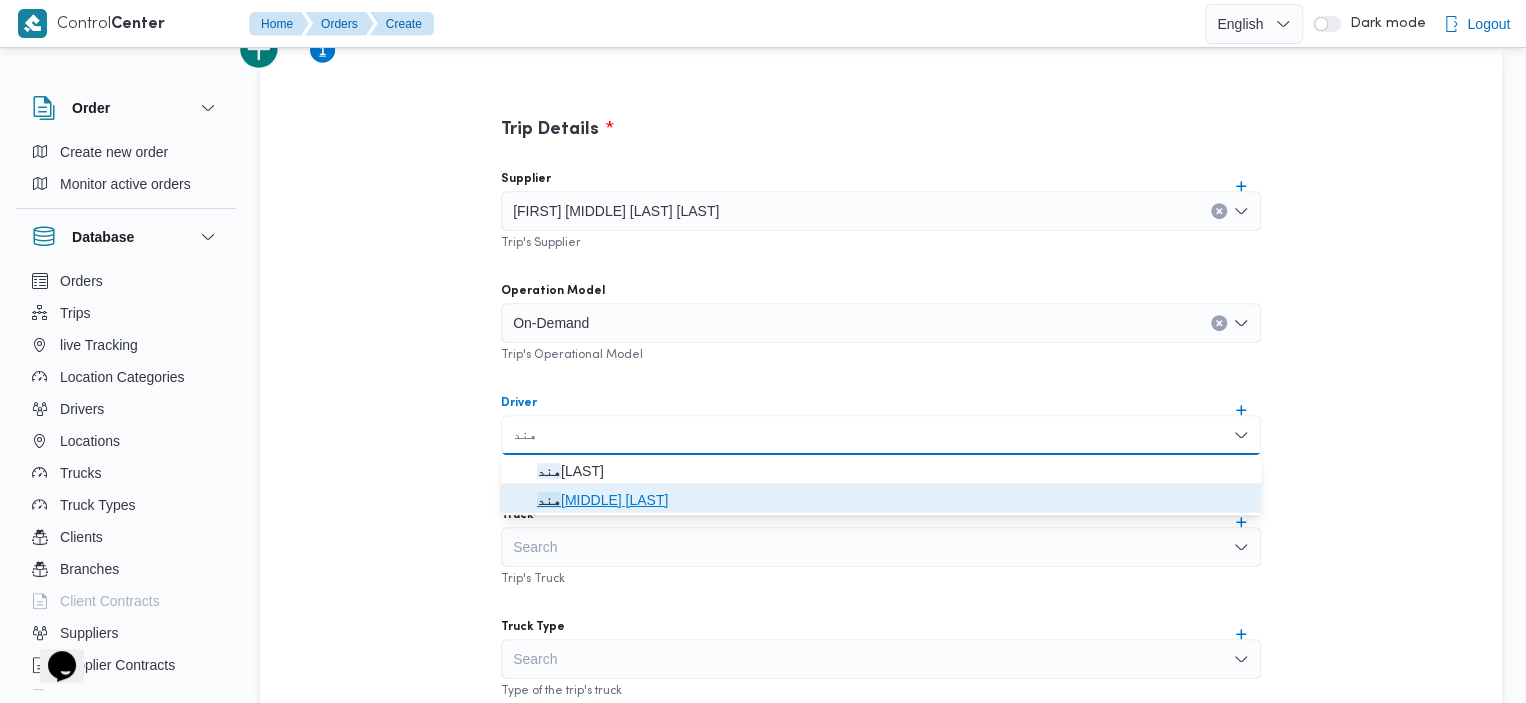 click on "[FIRST]  [MIDDLE] [LAST]" at bounding box center (893, 500) 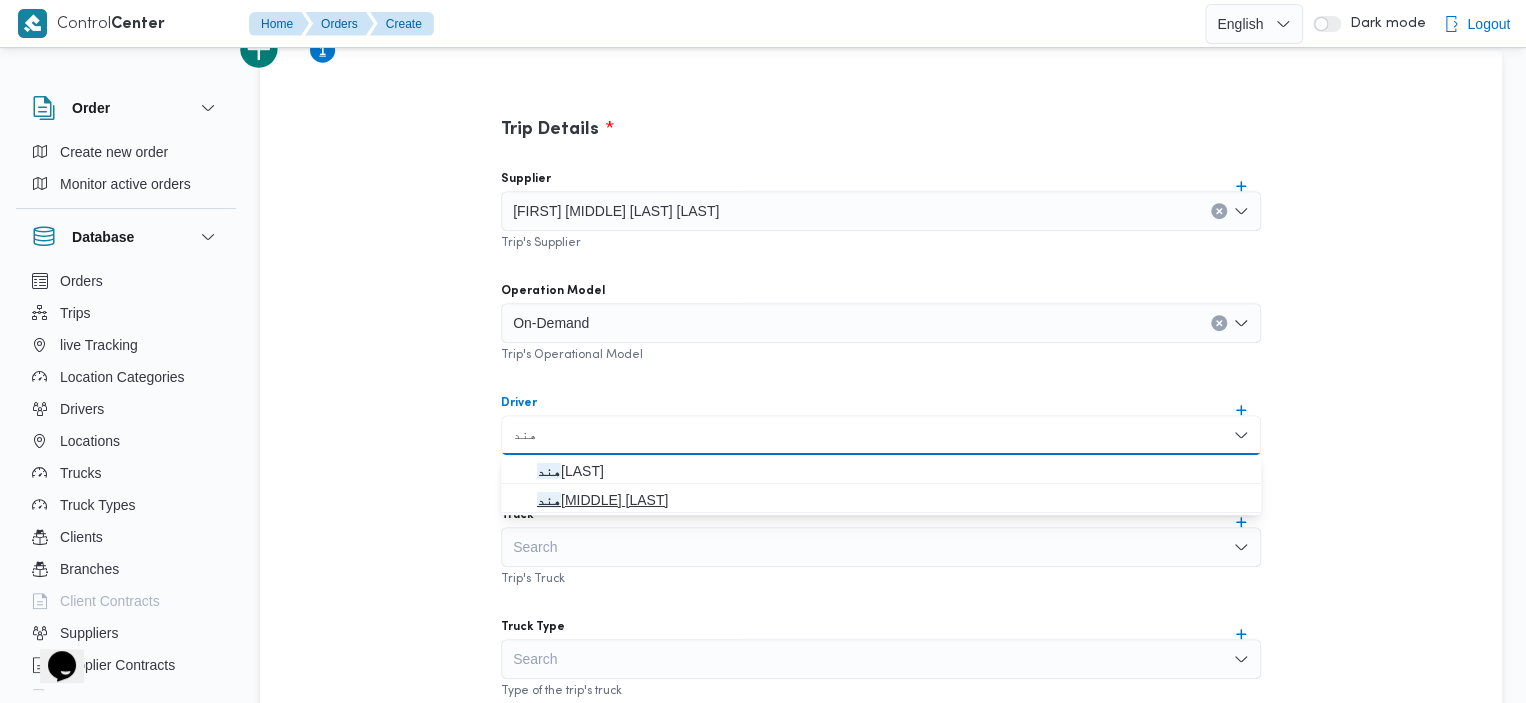 type 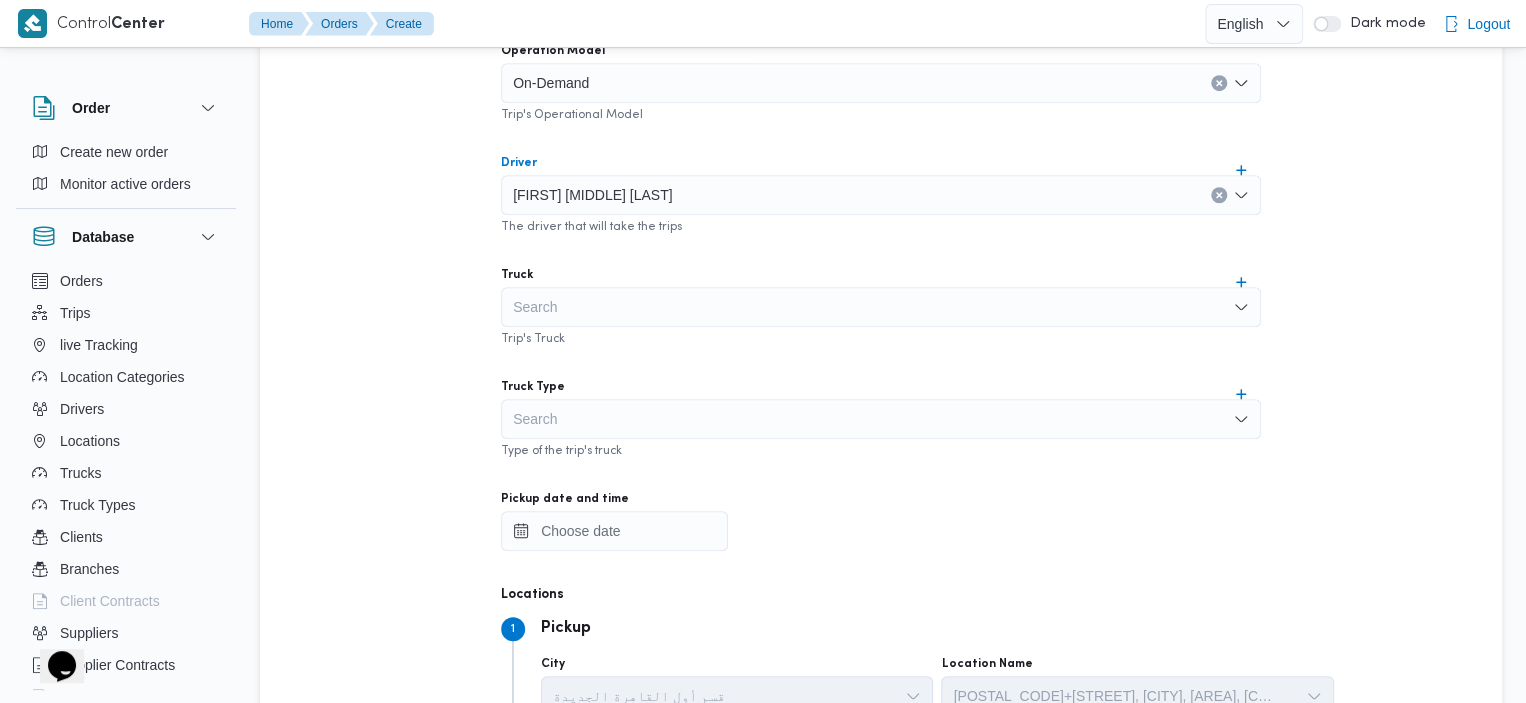 scroll, scrollTop: 786, scrollLeft: 0, axis: vertical 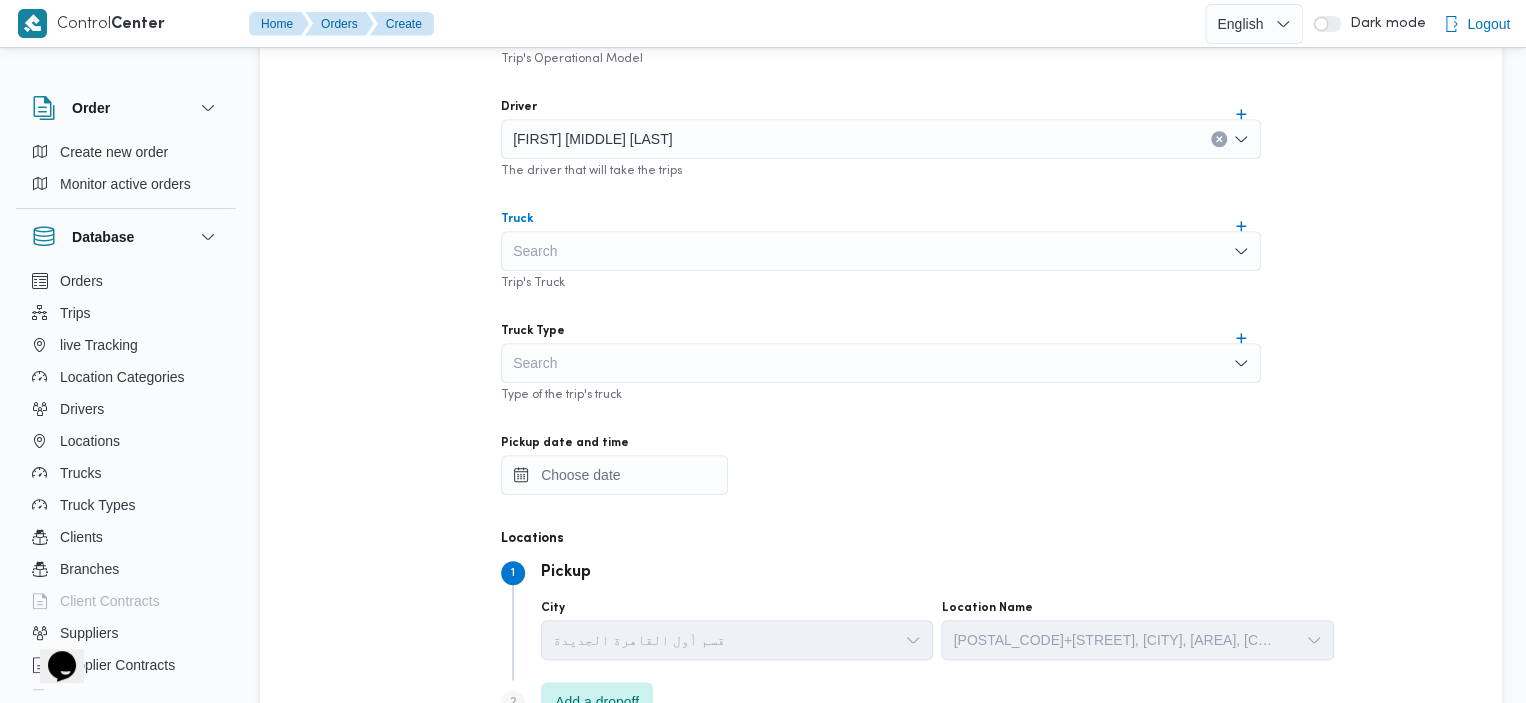 click on "Search" at bounding box center (881, 251) 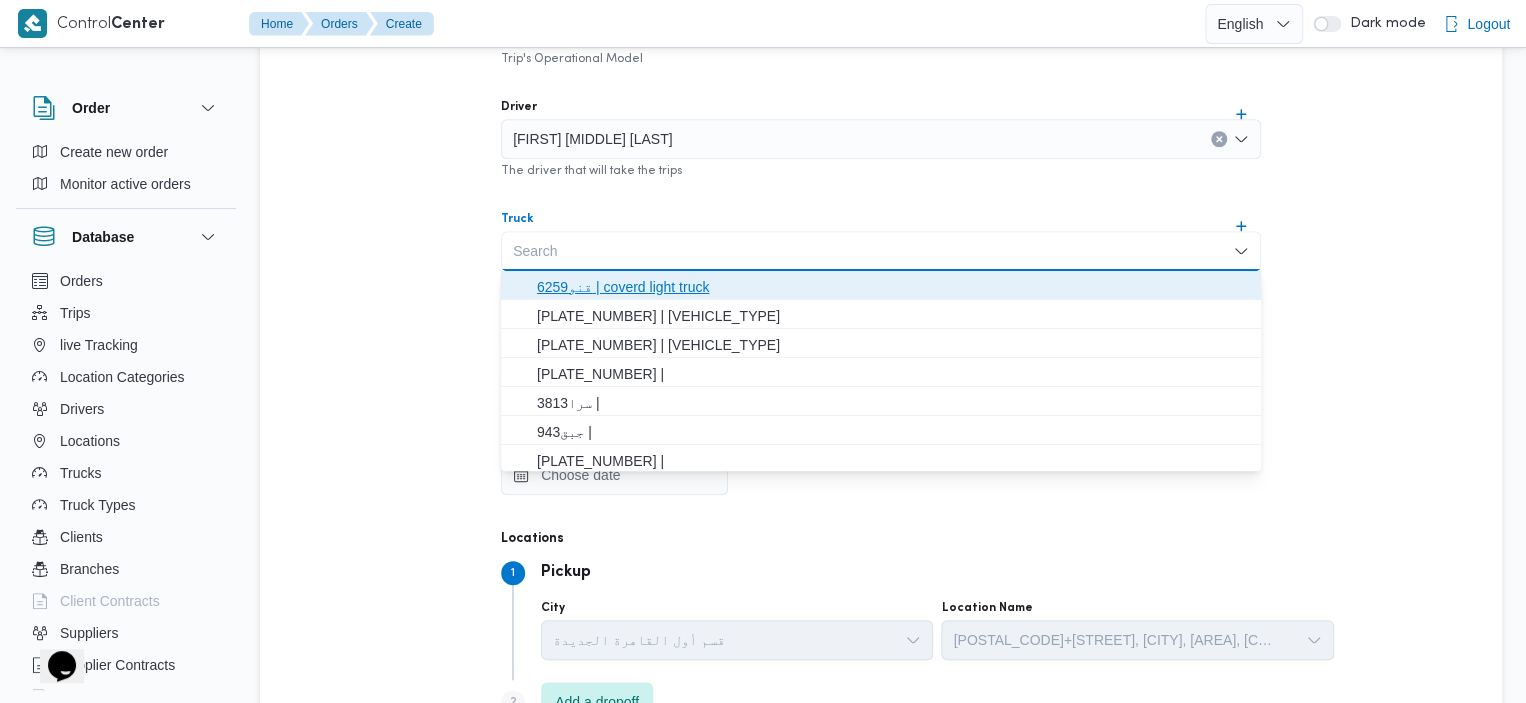 click on "قنو6259 | coverd light truck" at bounding box center [893, 287] 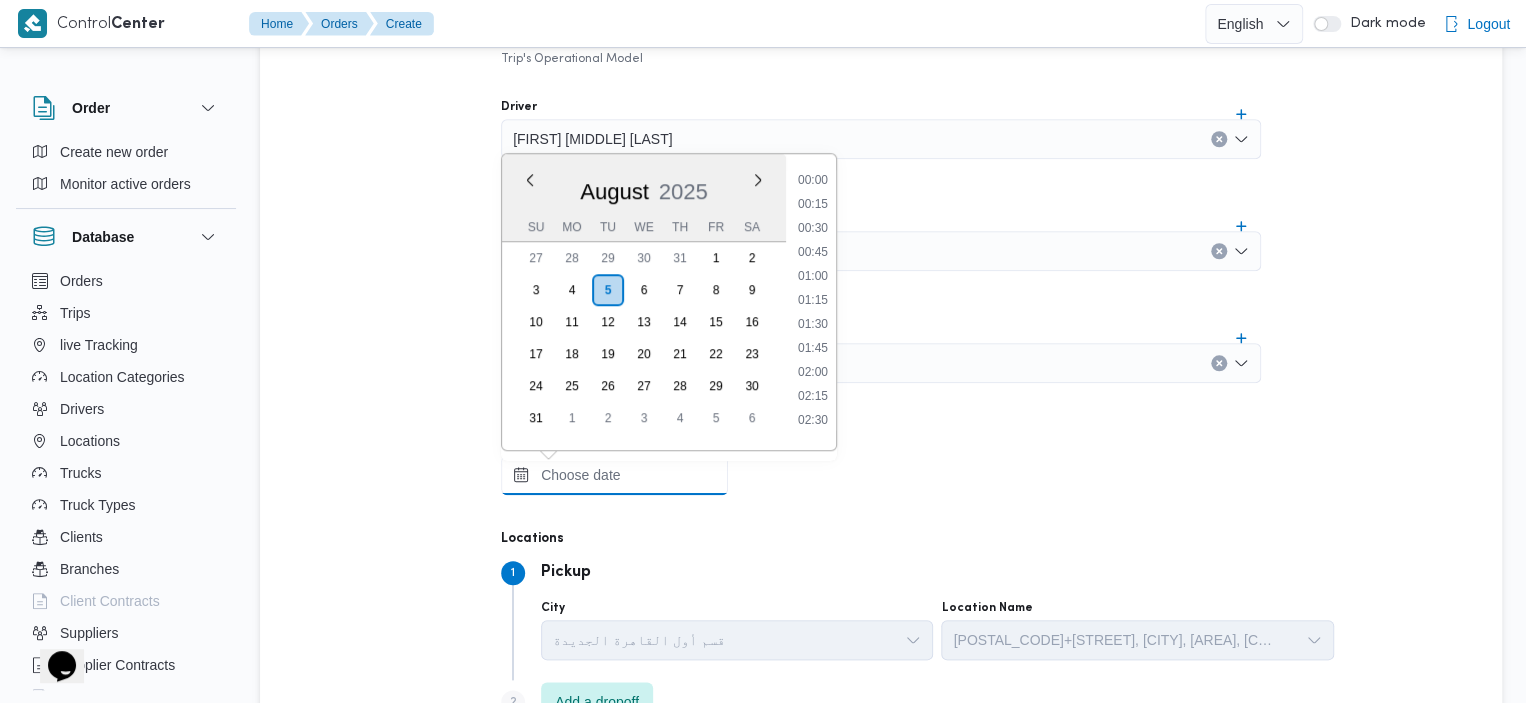 click on "Pickup date and time" at bounding box center [614, 475] 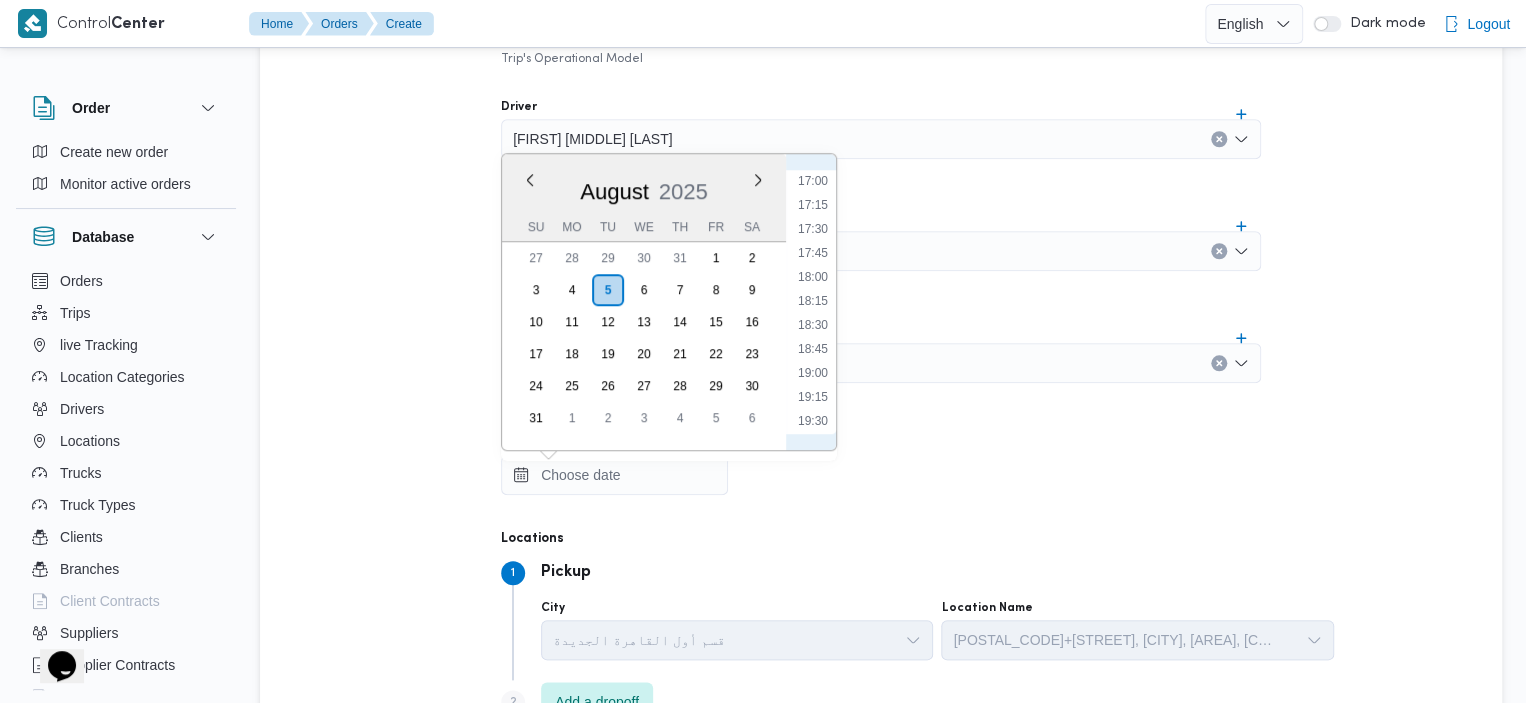 scroll, scrollTop: 1670, scrollLeft: 0, axis: vertical 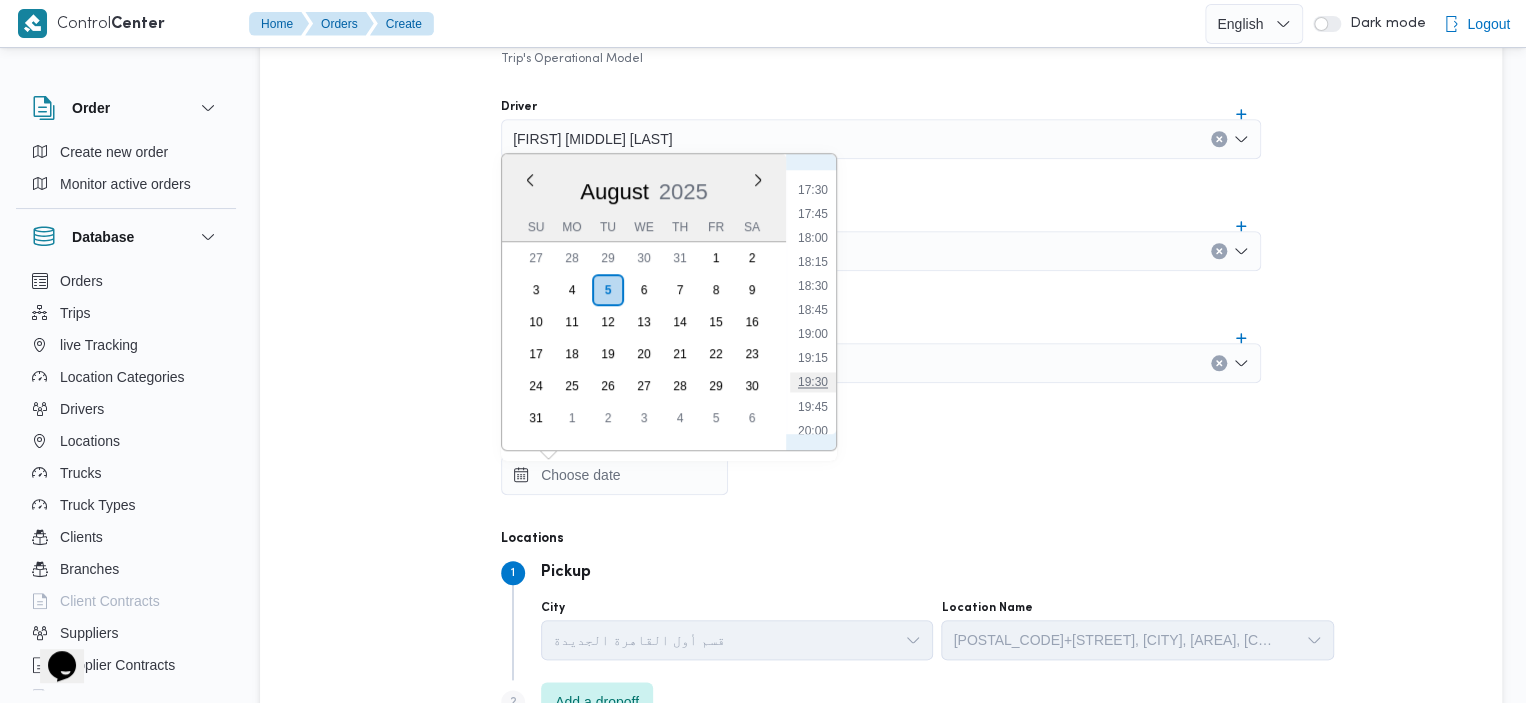 click on "19:30" at bounding box center [813, 382] 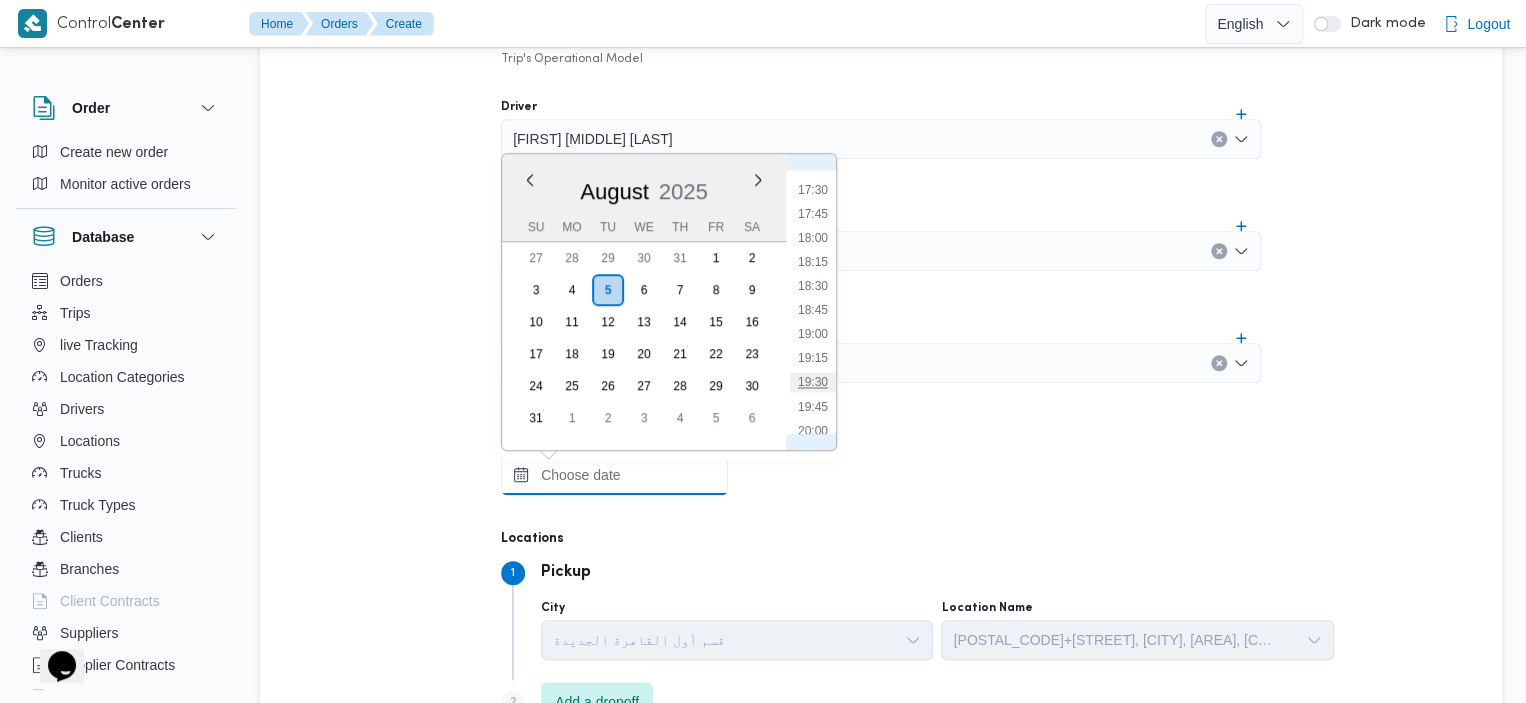 type on "05/08/2025 19:30" 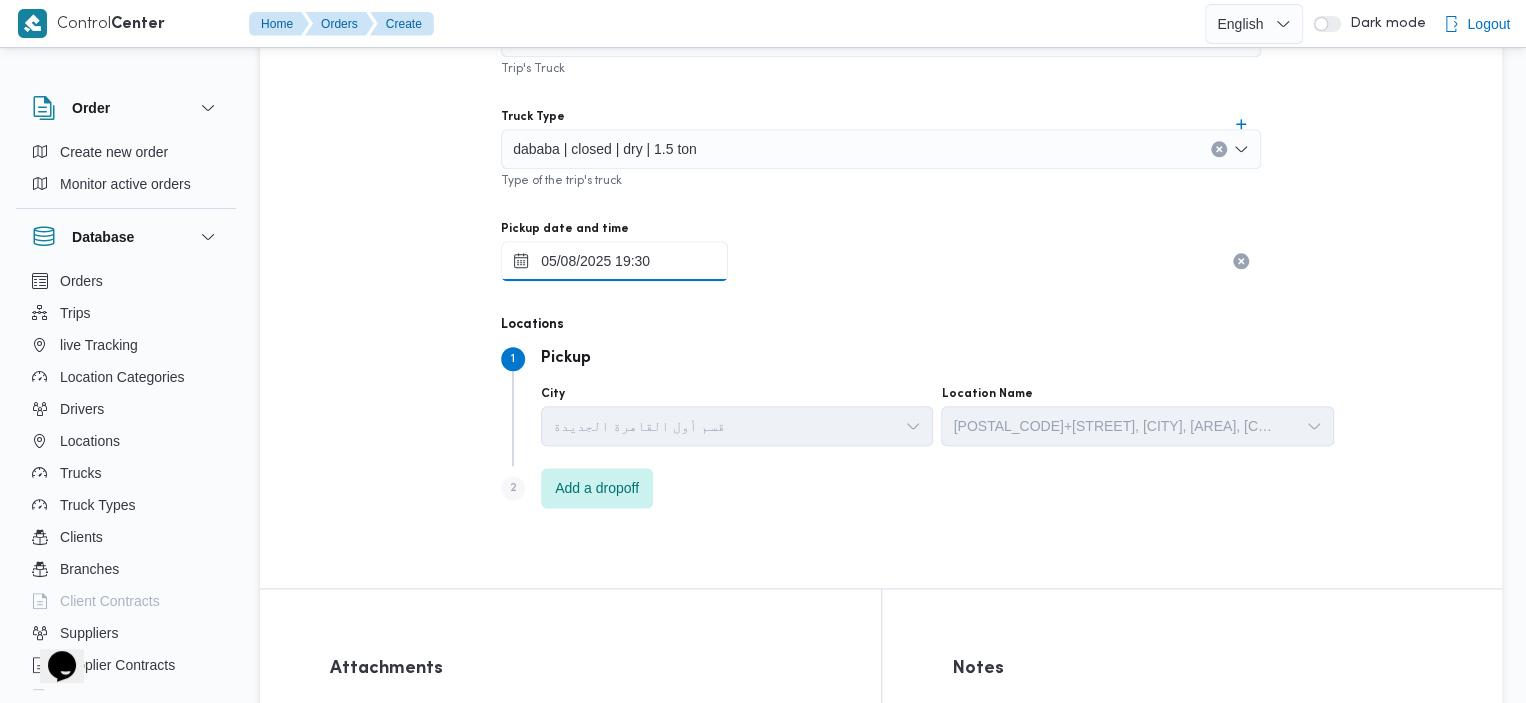 scroll, scrollTop: 1036, scrollLeft: 0, axis: vertical 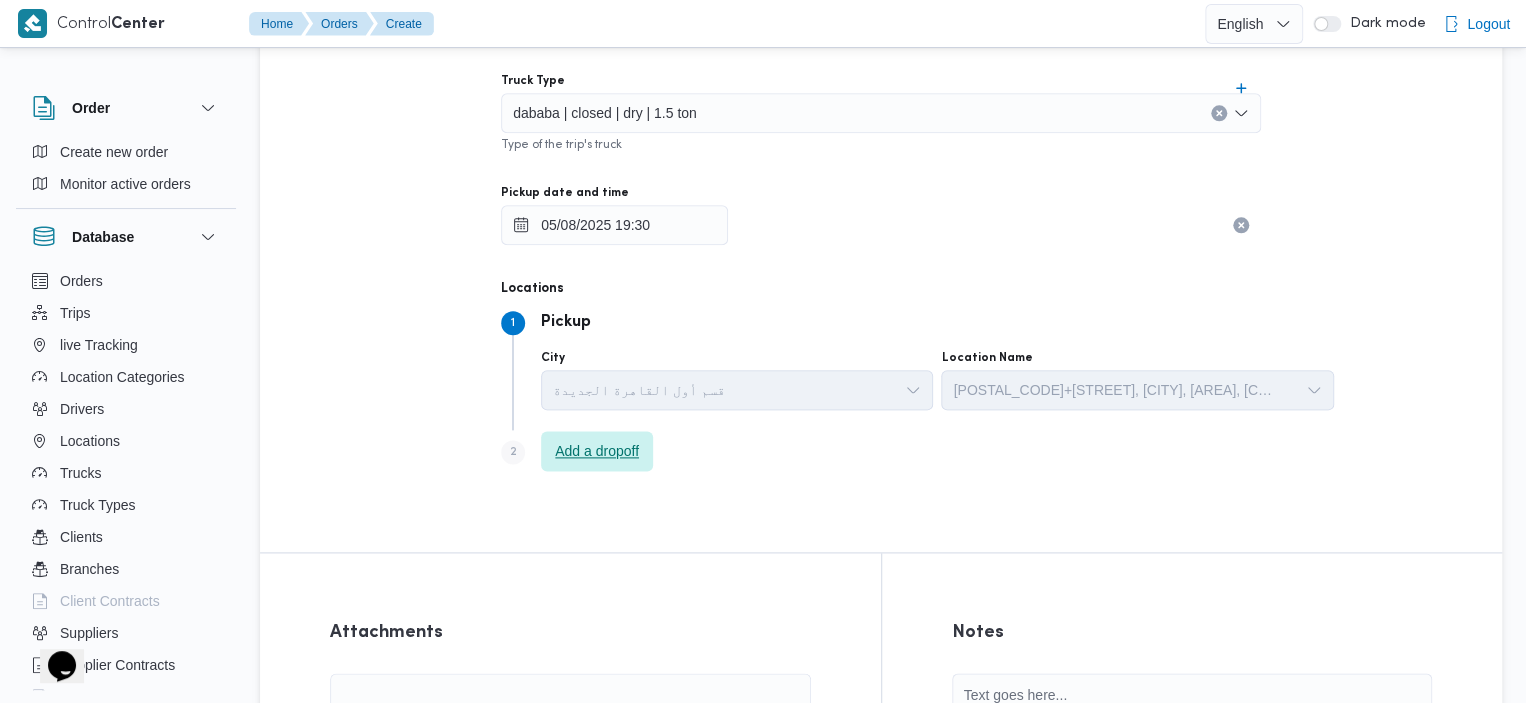 click on "Add a dropoff" at bounding box center [597, 451] 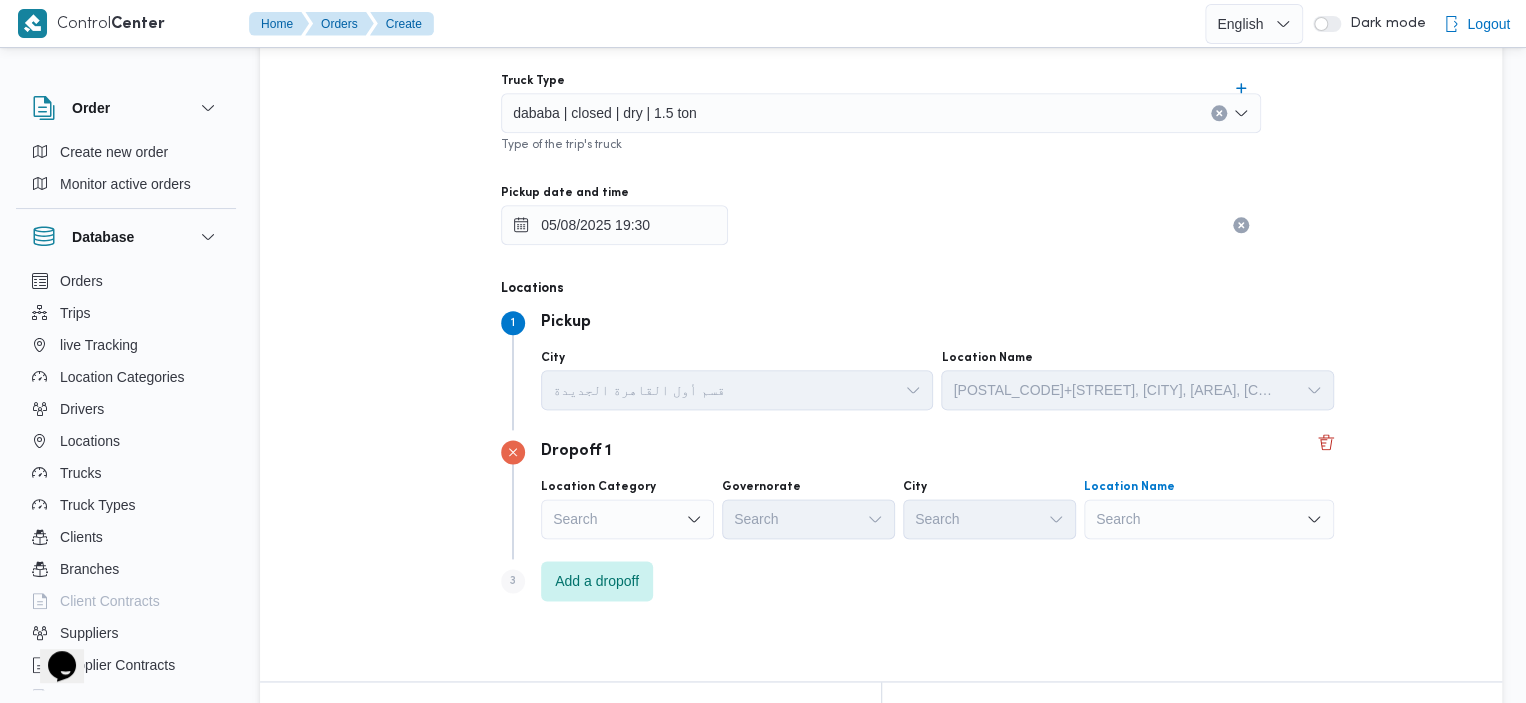 click on "Search" at bounding box center (1209, 519) 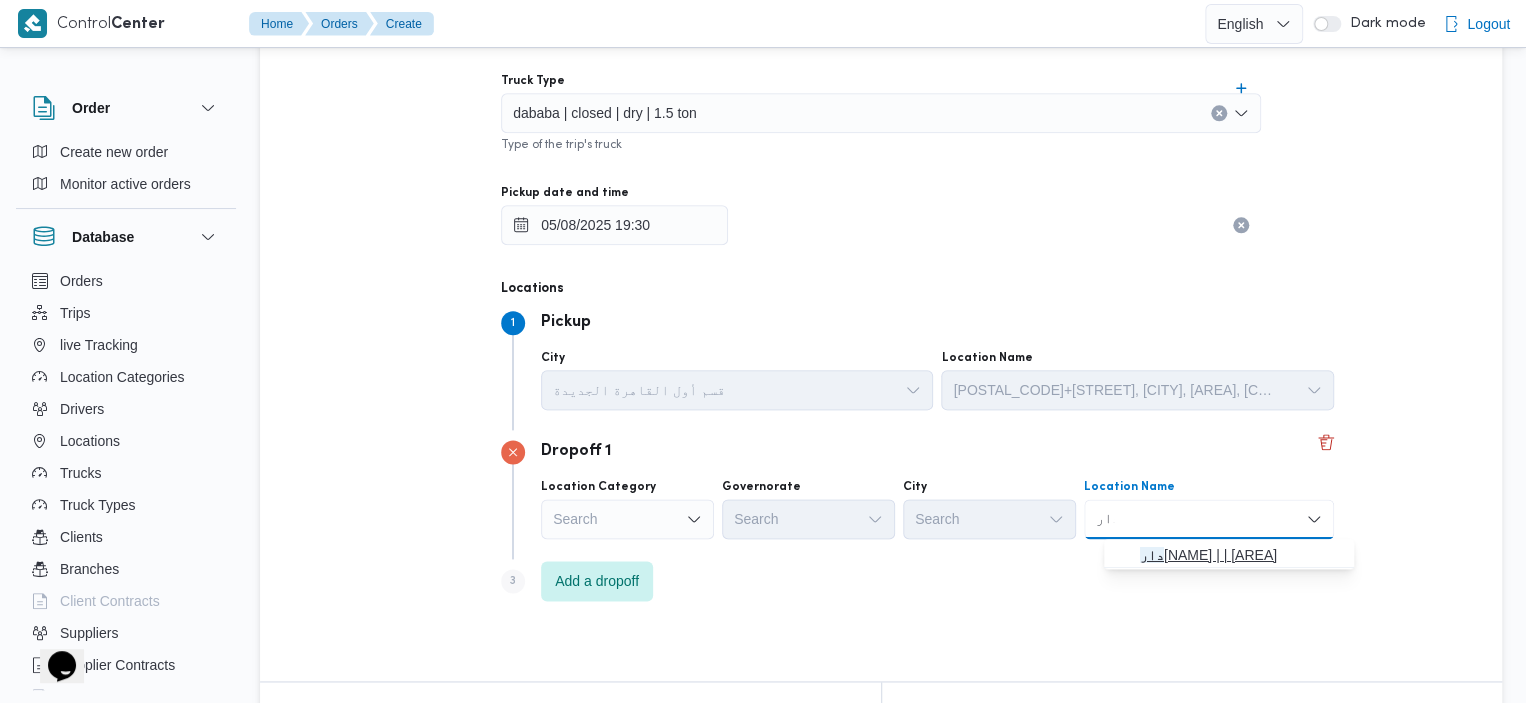 type on "دار" 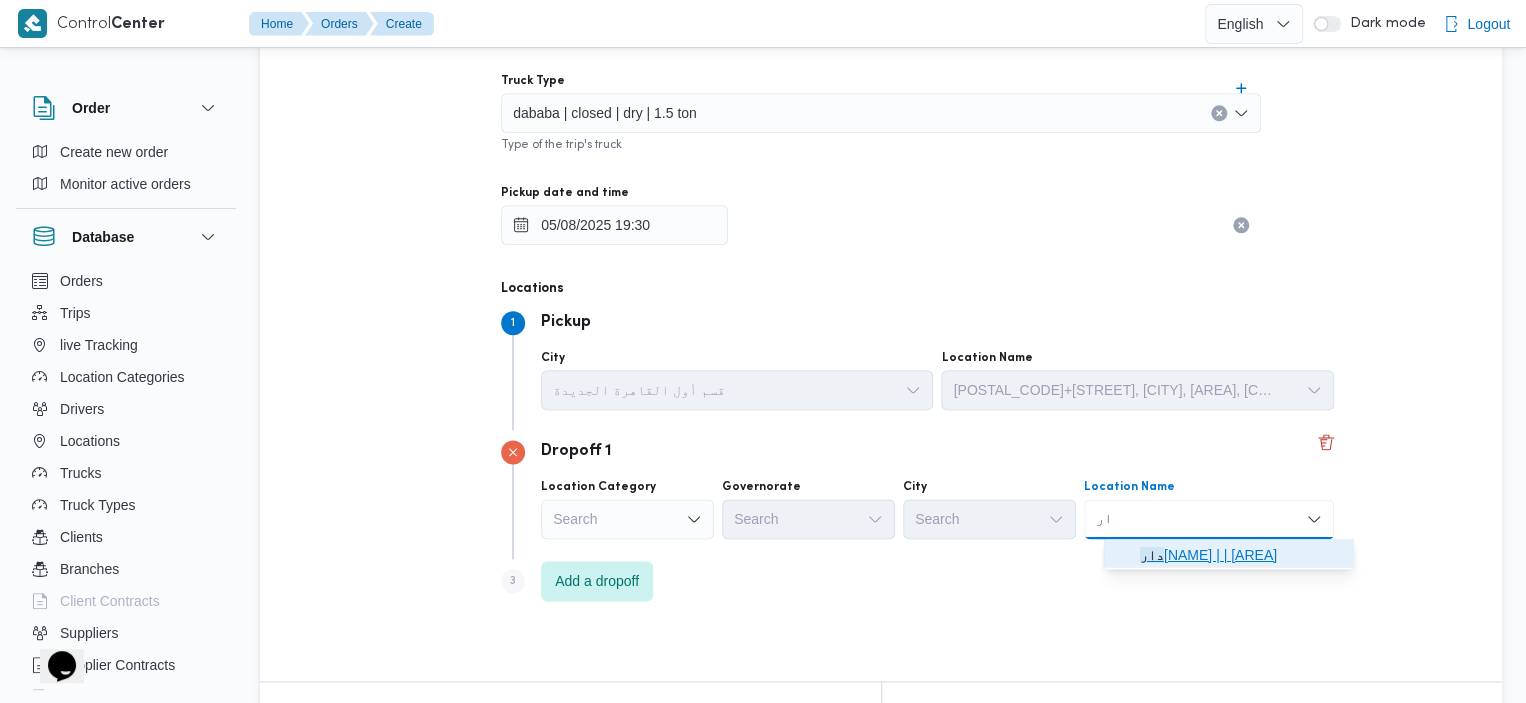 click on "[NAME] |  | [AREA]" at bounding box center (1241, 555) 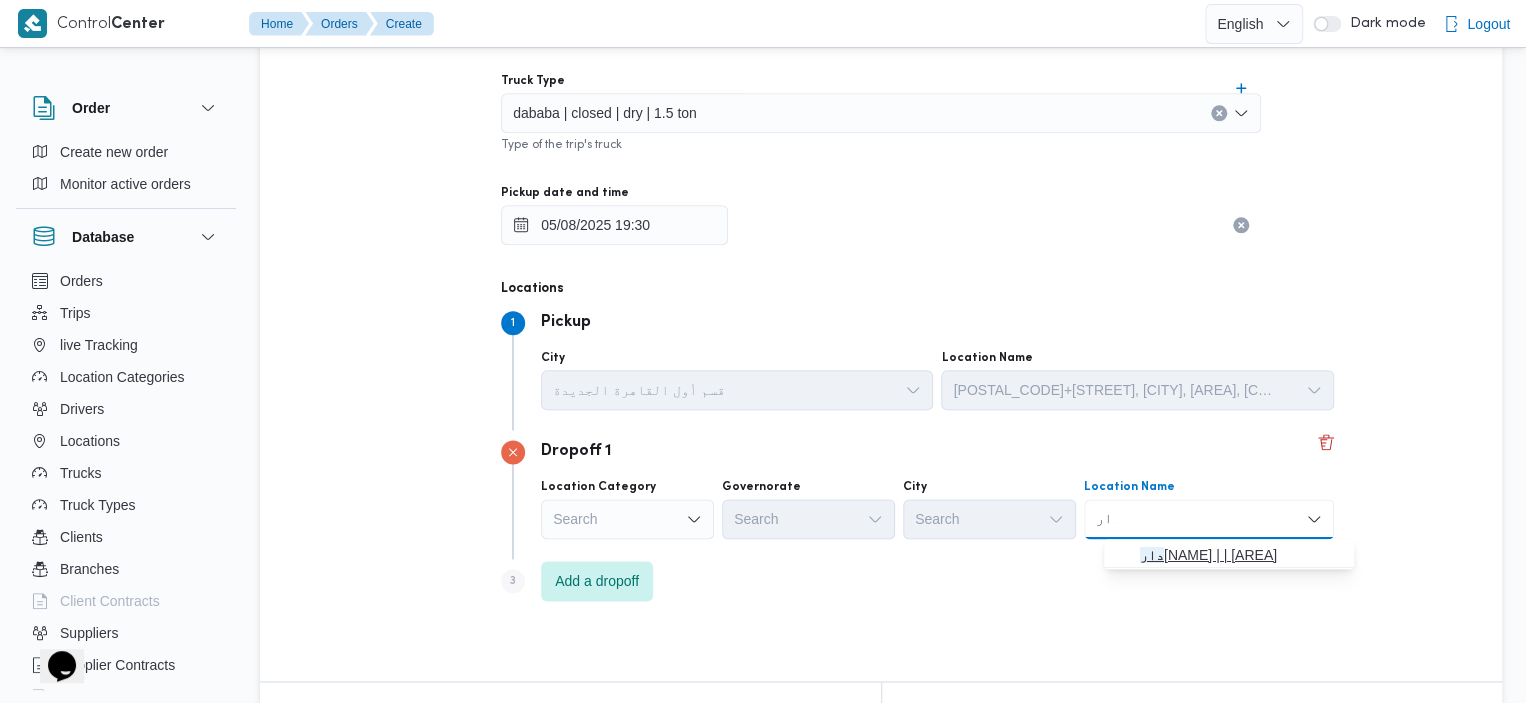 type 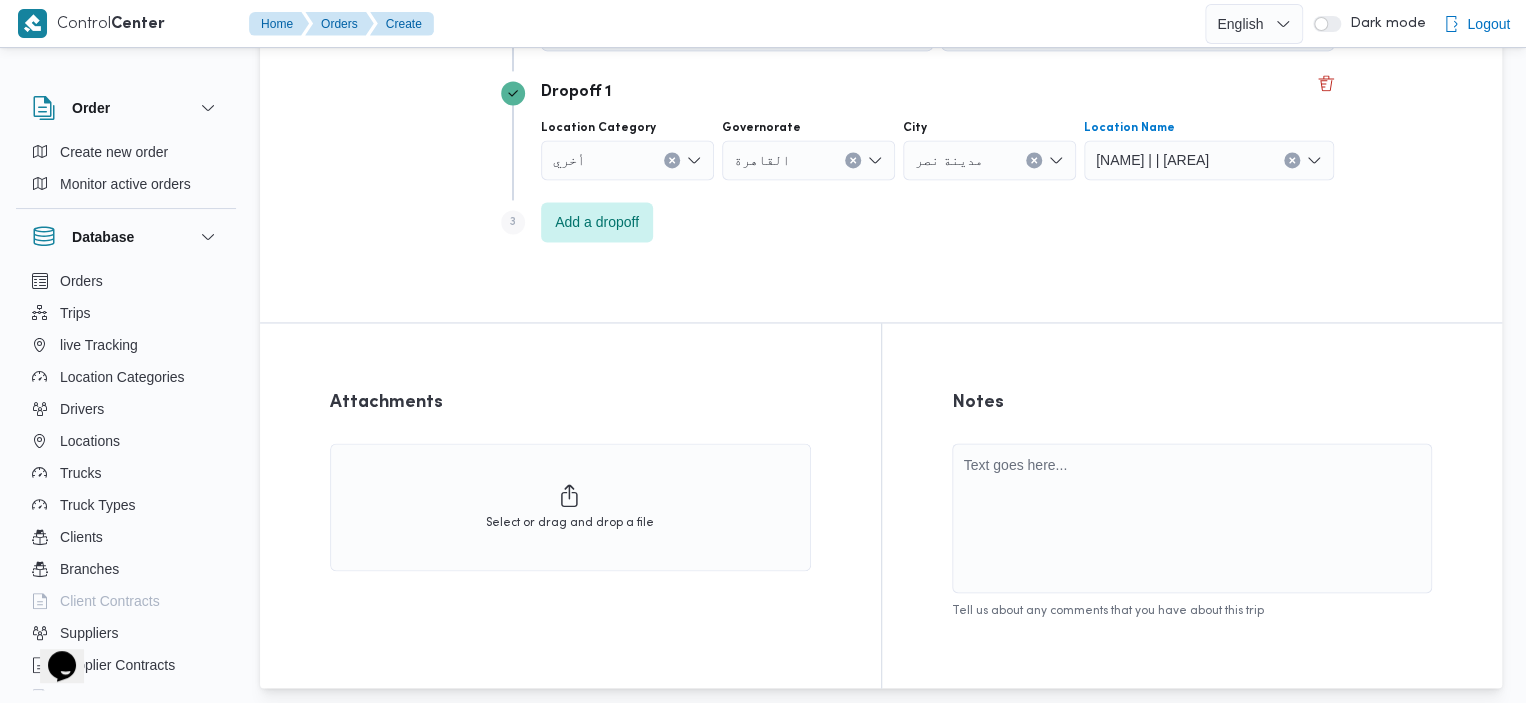 scroll, scrollTop: 1483, scrollLeft: 0, axis: vertical 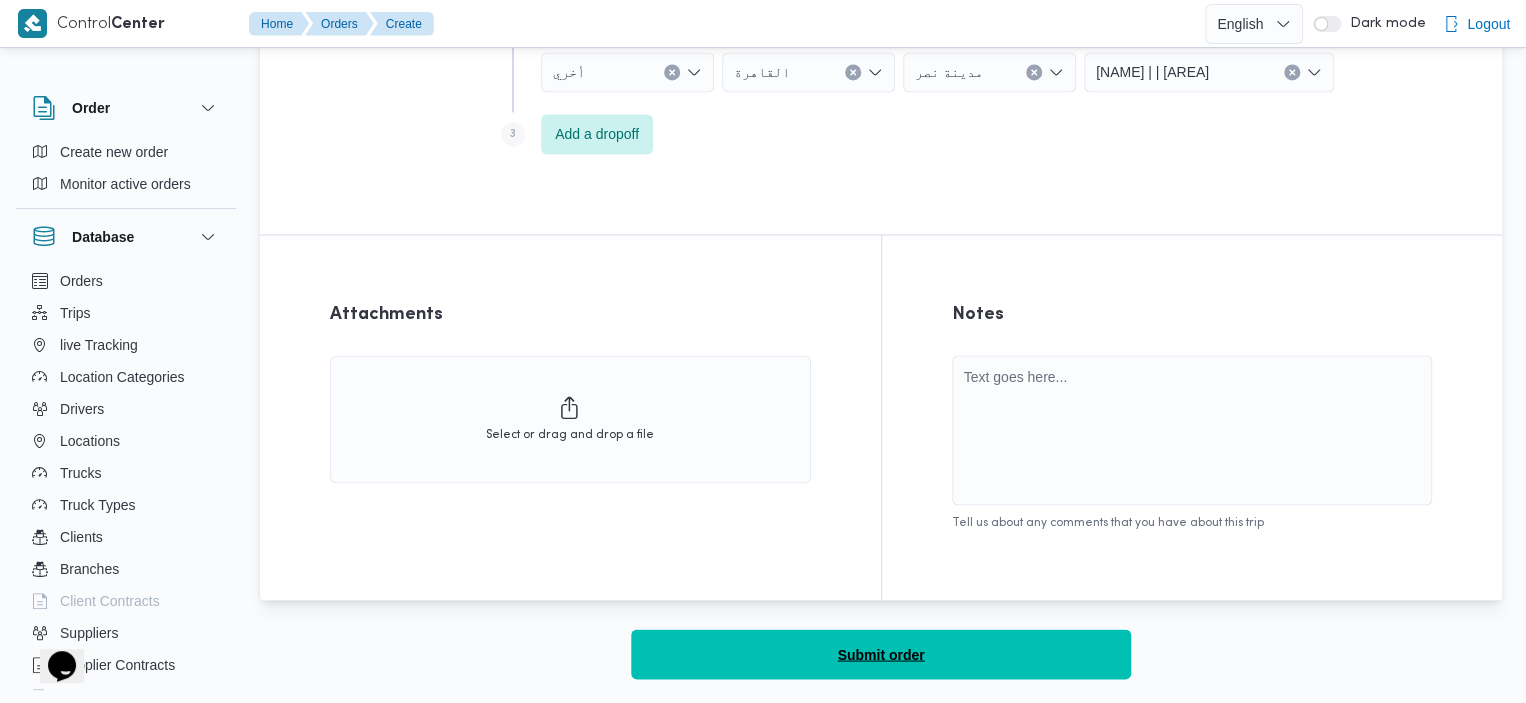 click on "Submit order" at bounding box center [881, 654] 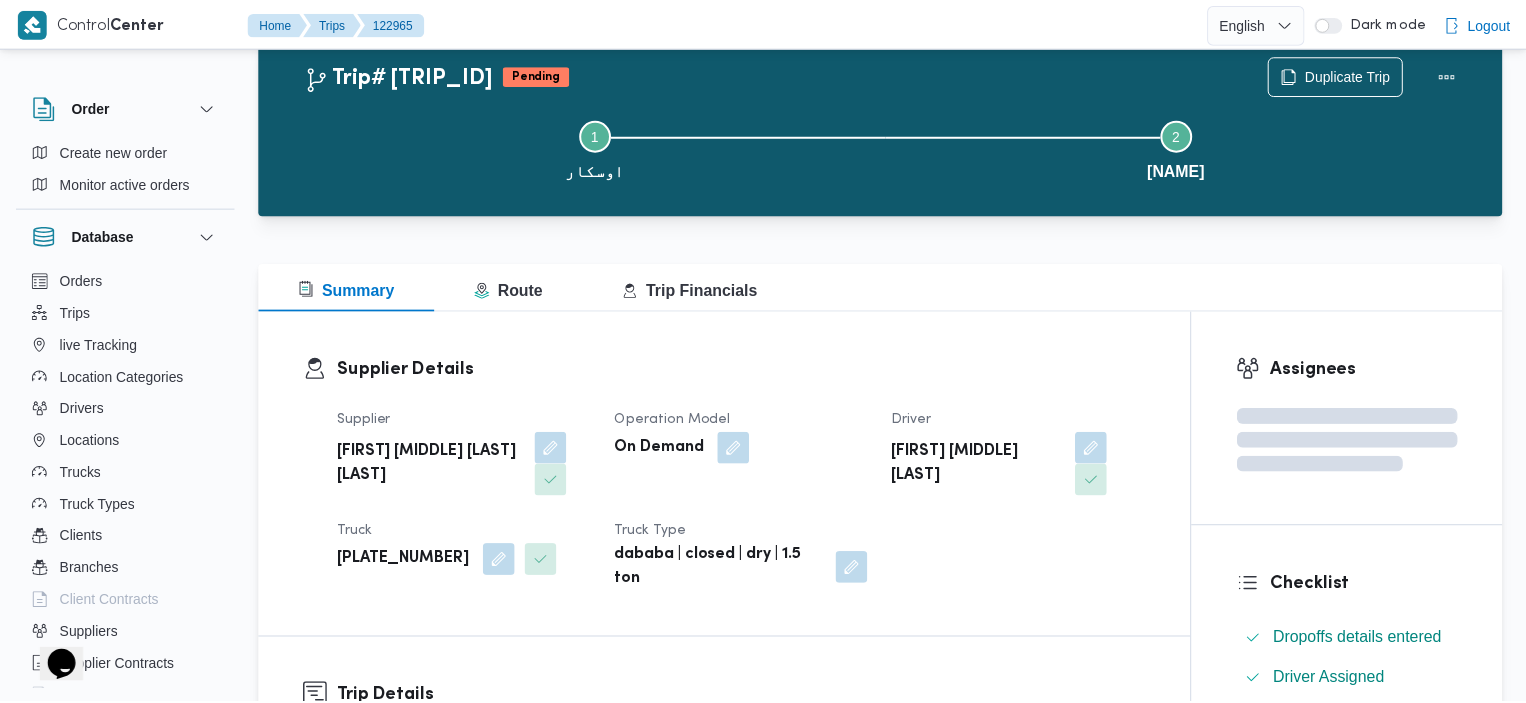 scroll, scrollTop: 1483, scrollLeft: 0, axis: vertical 